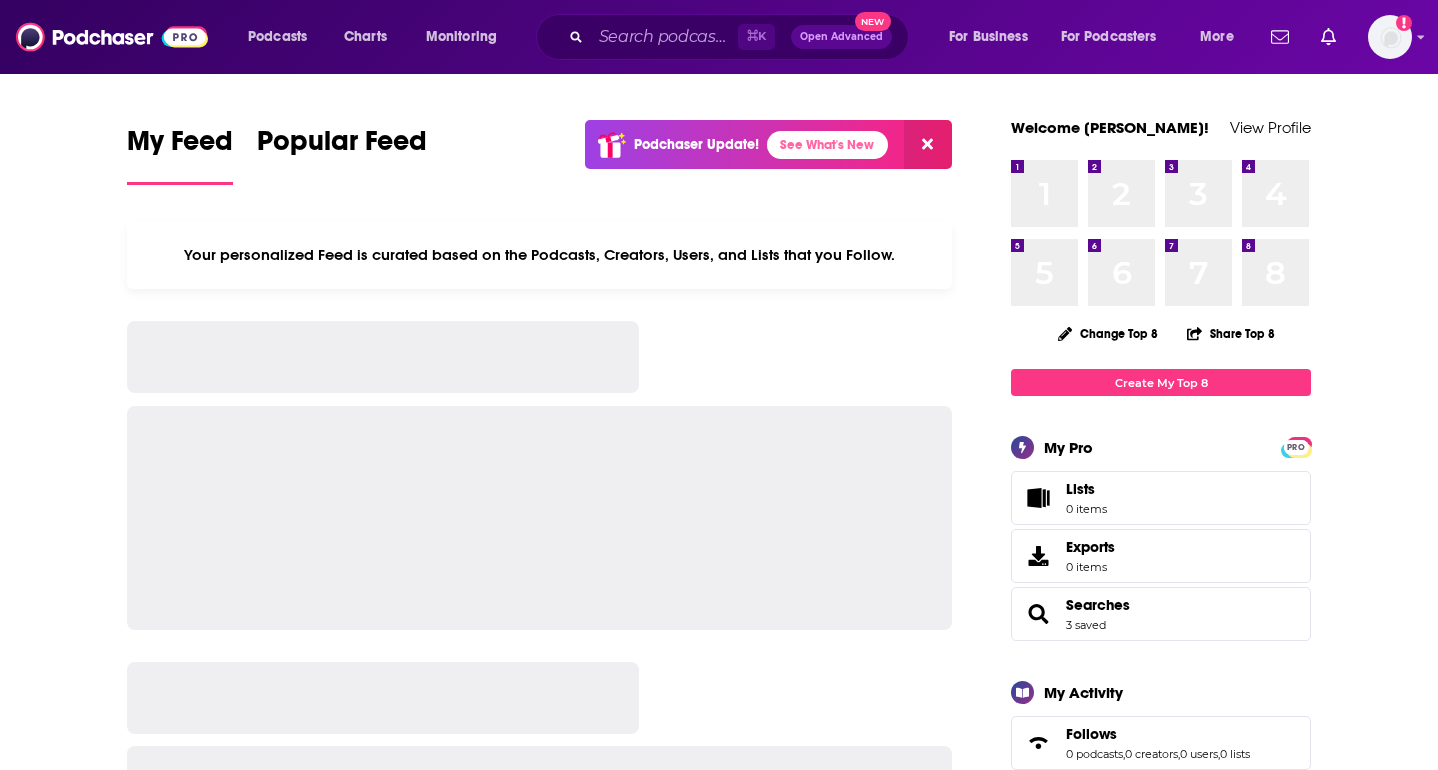 scroll, scrollTop: 0, scrollLeft: 0, axis: both 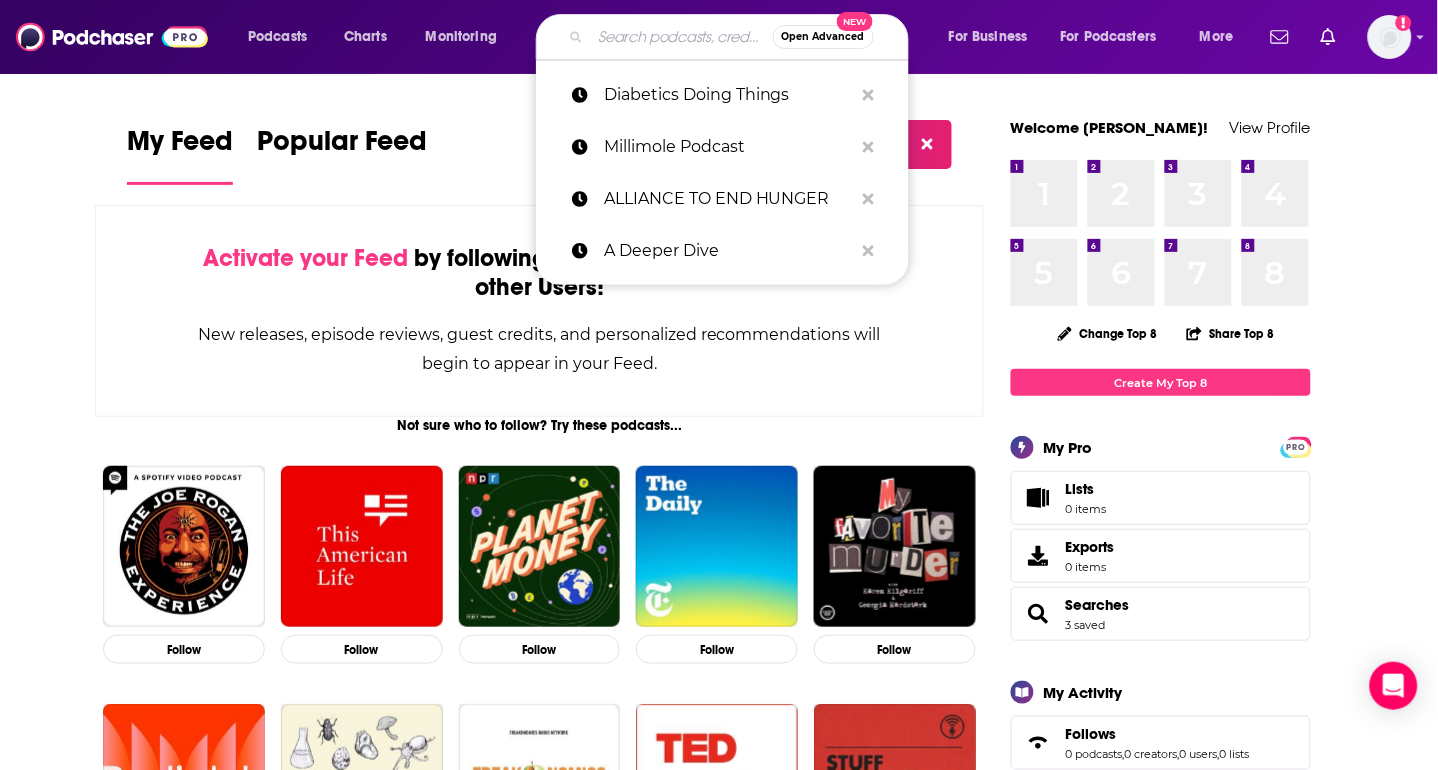 click at bounding box center (682, 37) 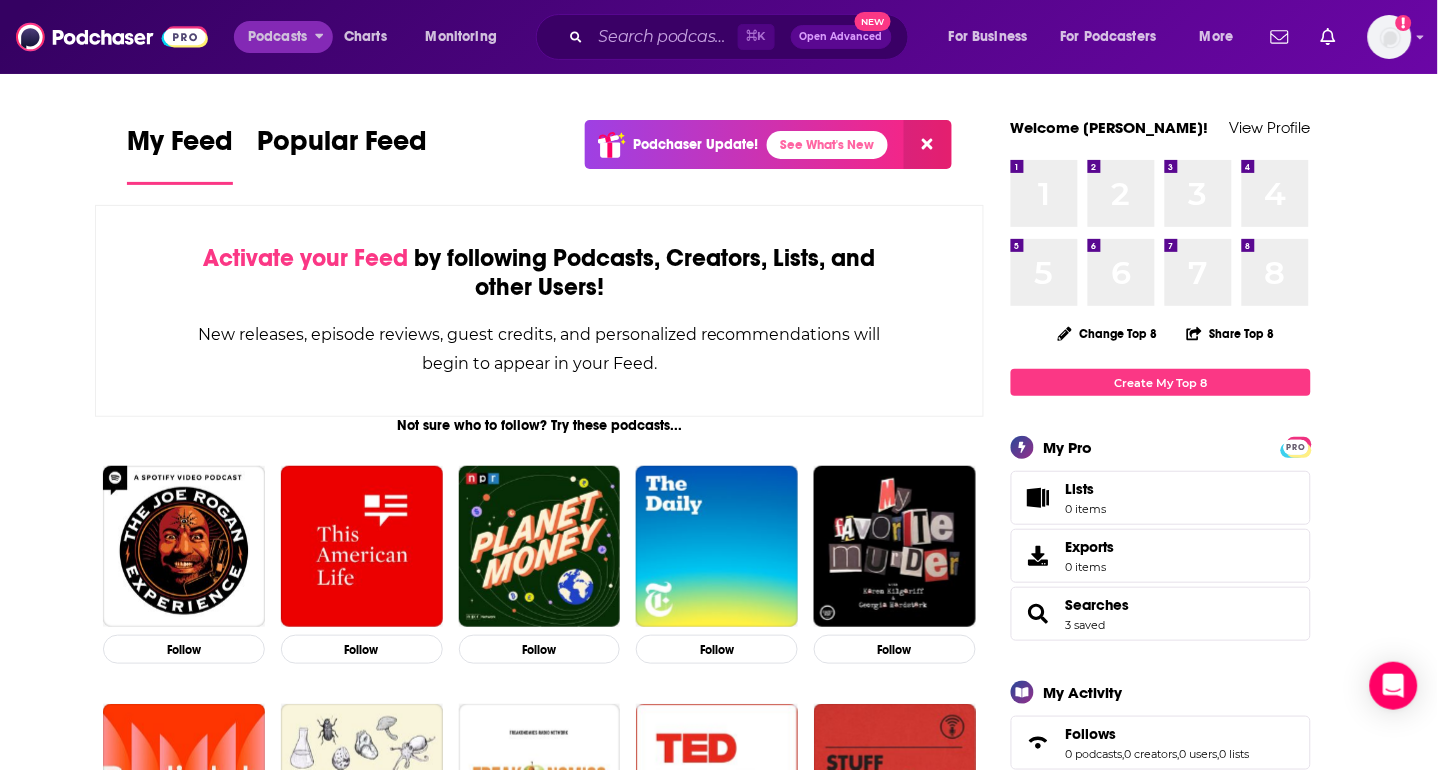 click on "Podcasts" at bounding box center (277, 37) 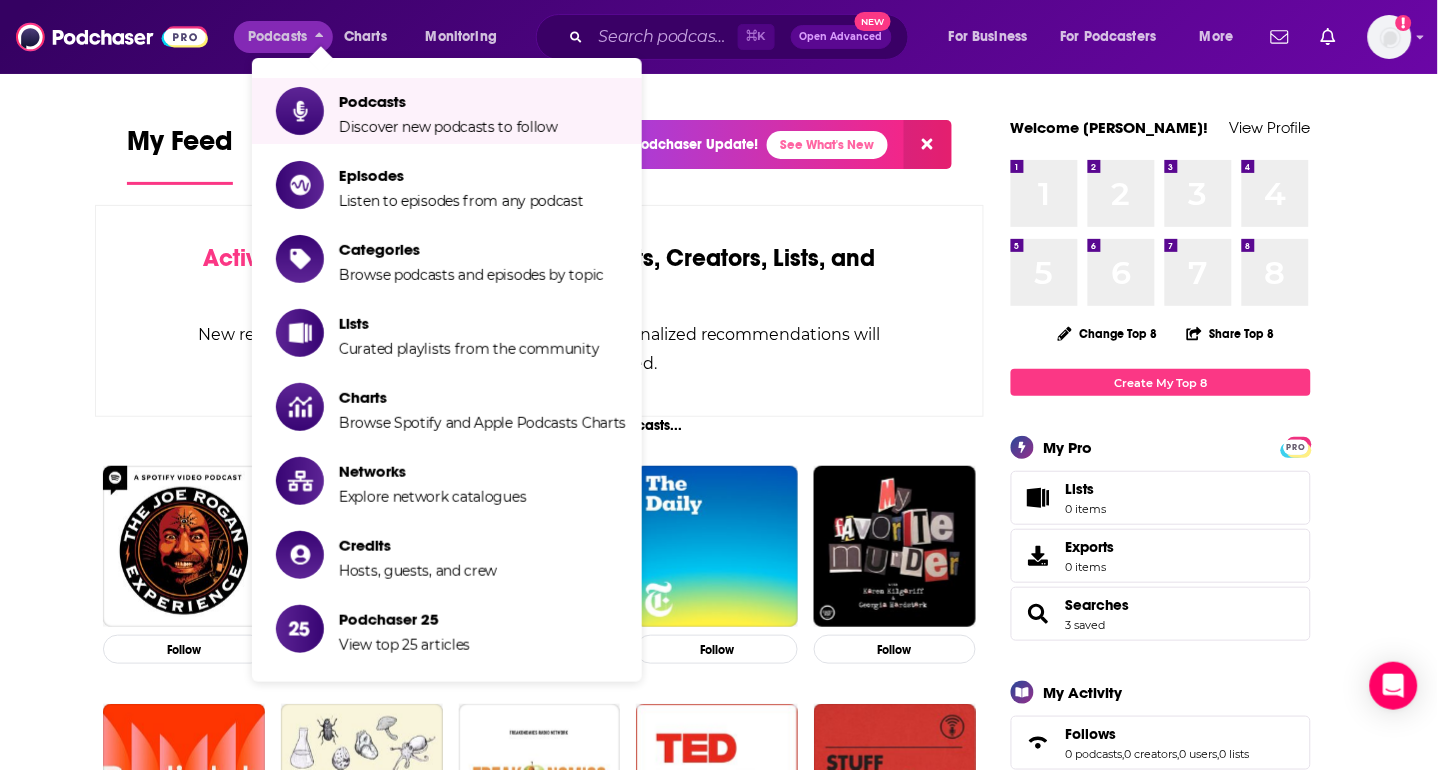 click at bounding box center (112, 37) 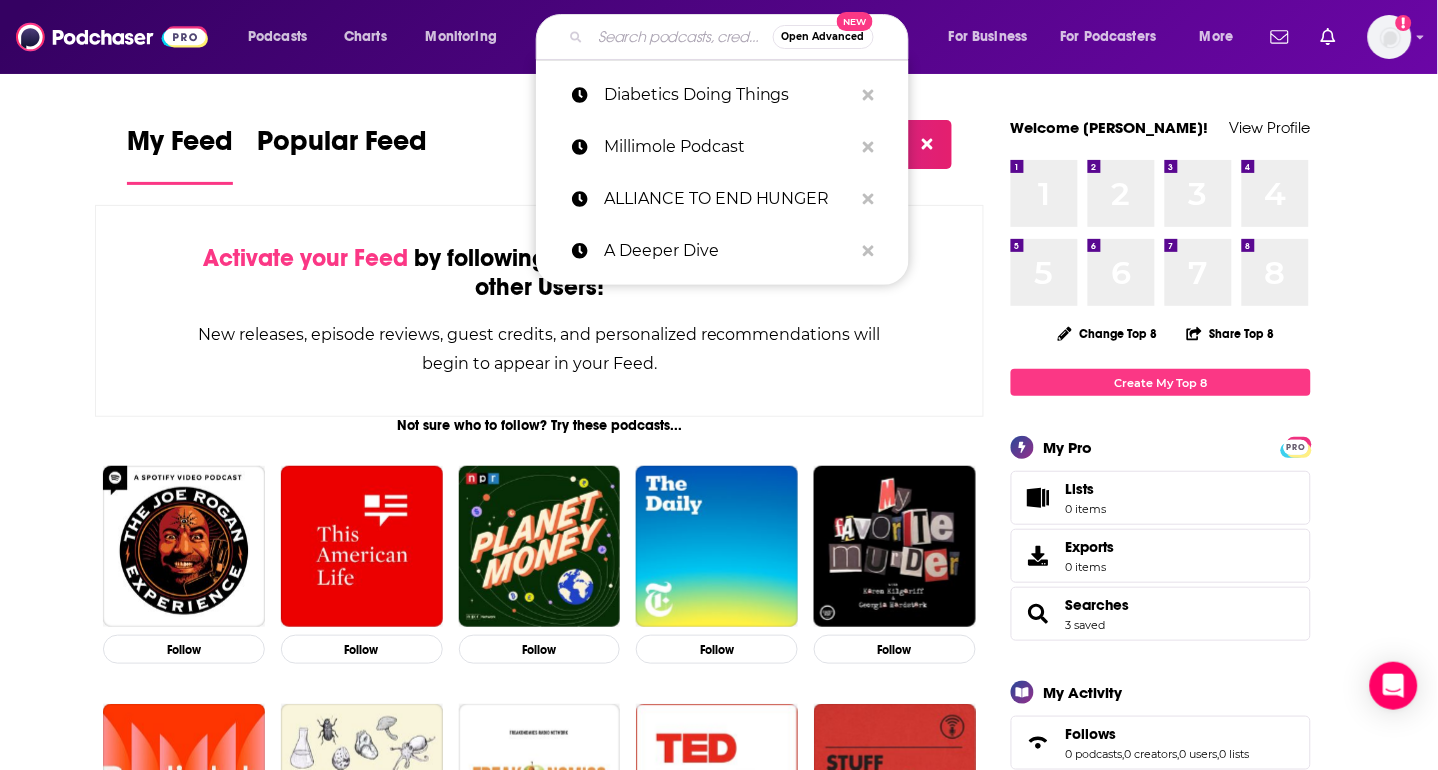 click at bounding box center (682, 37) 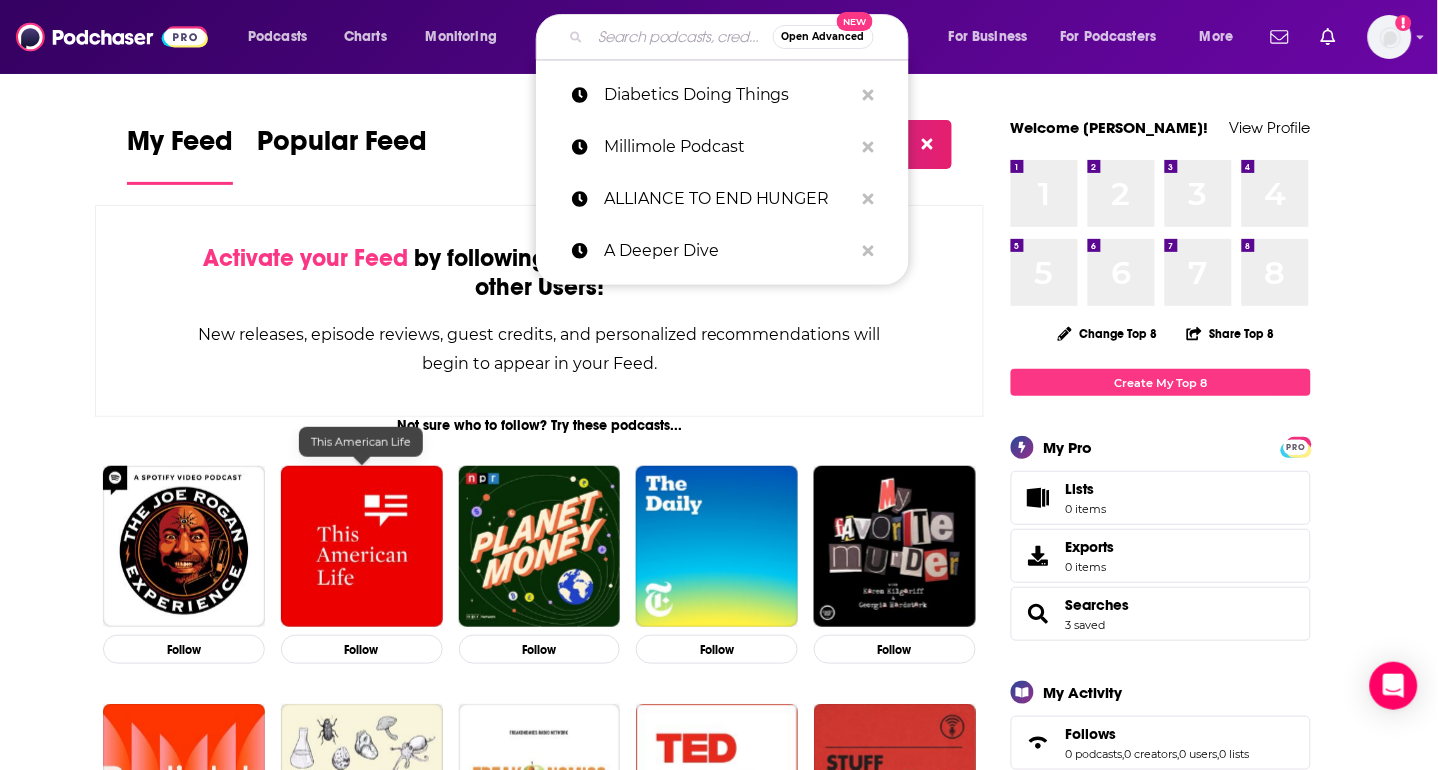click at bounding box center [362, 547] 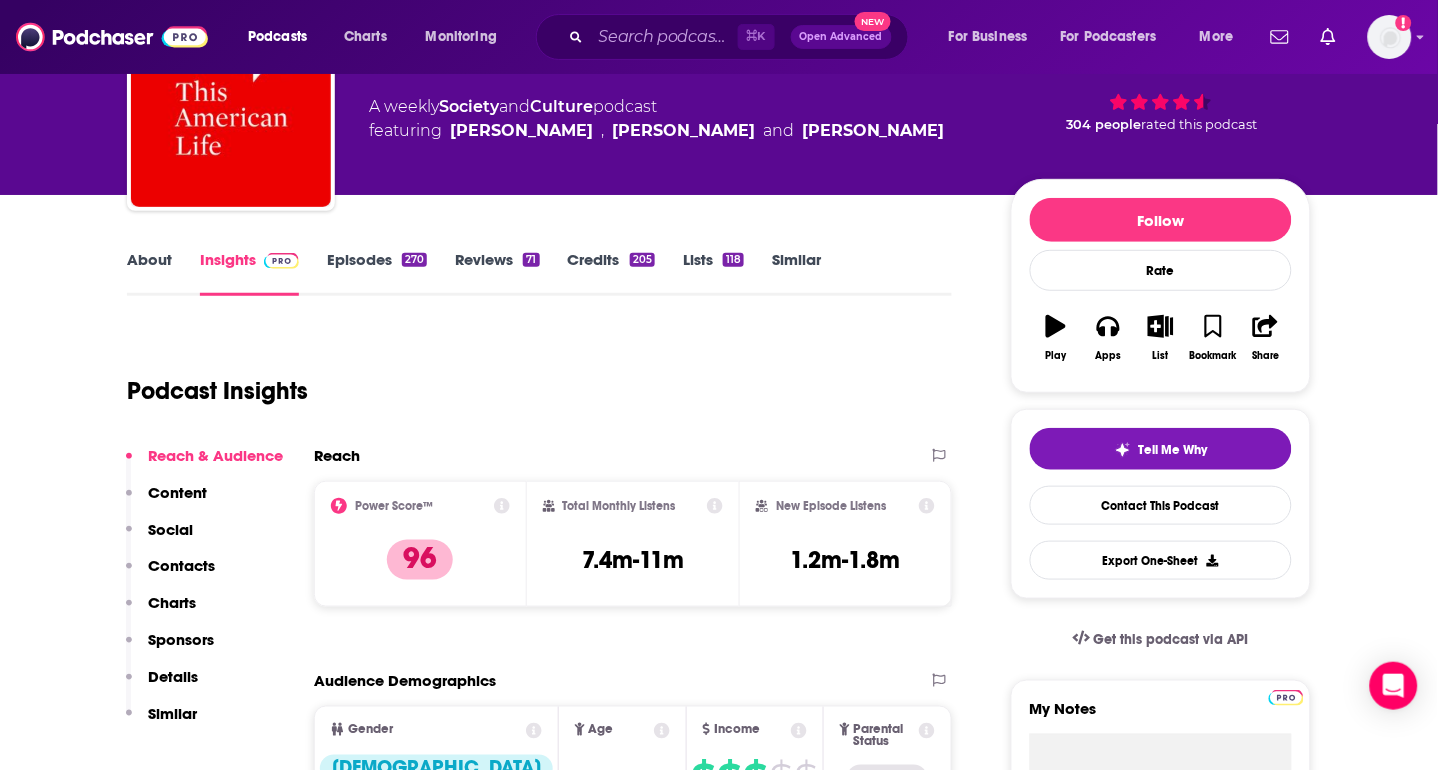 scroll, scrollTop: 204, scrollLeft: 0, axis: vertical 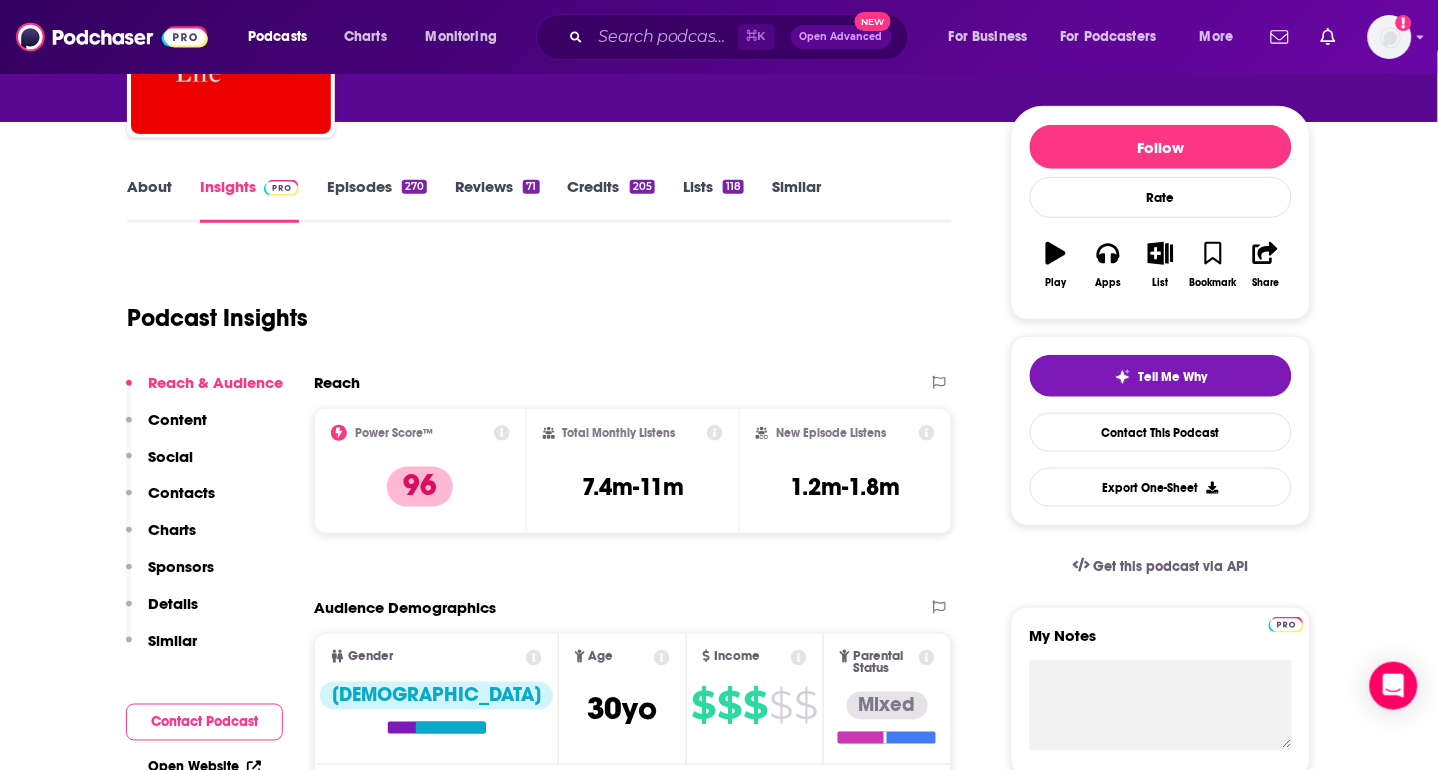 click on "⌘  K Open Advanced New" at bounding box center (722, 37) 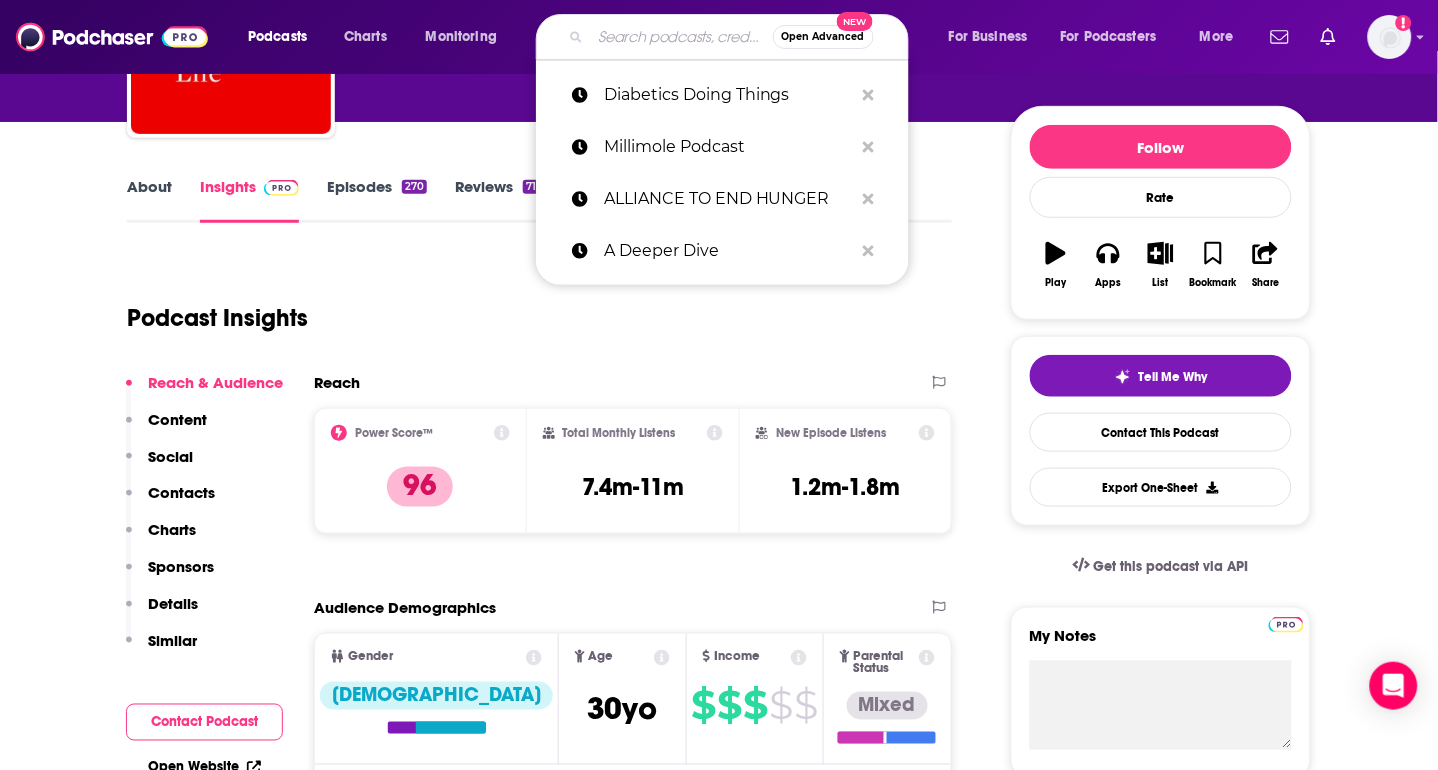 click at bounding box center (682, 37) 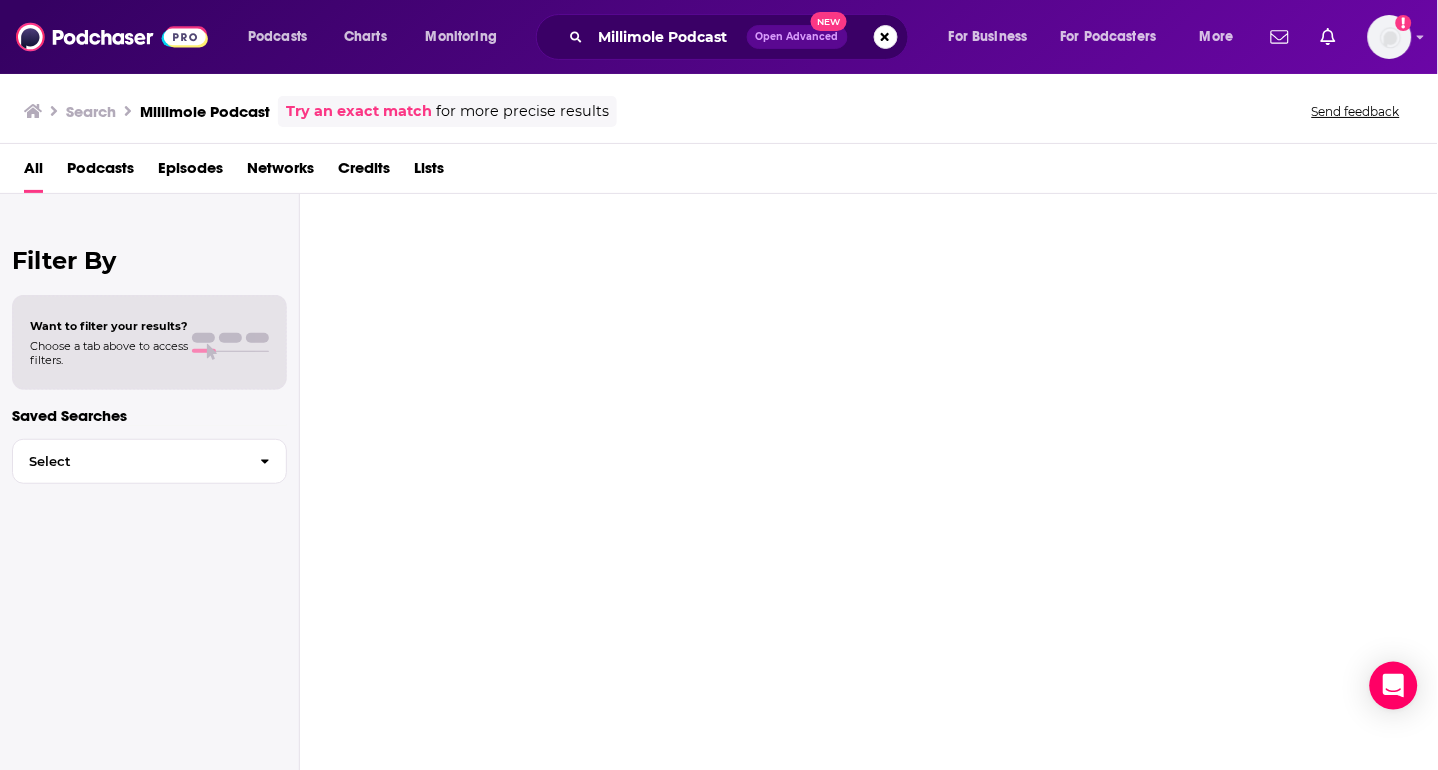scroll, scrollTop: 0, scrollLeft: 0, axis: both 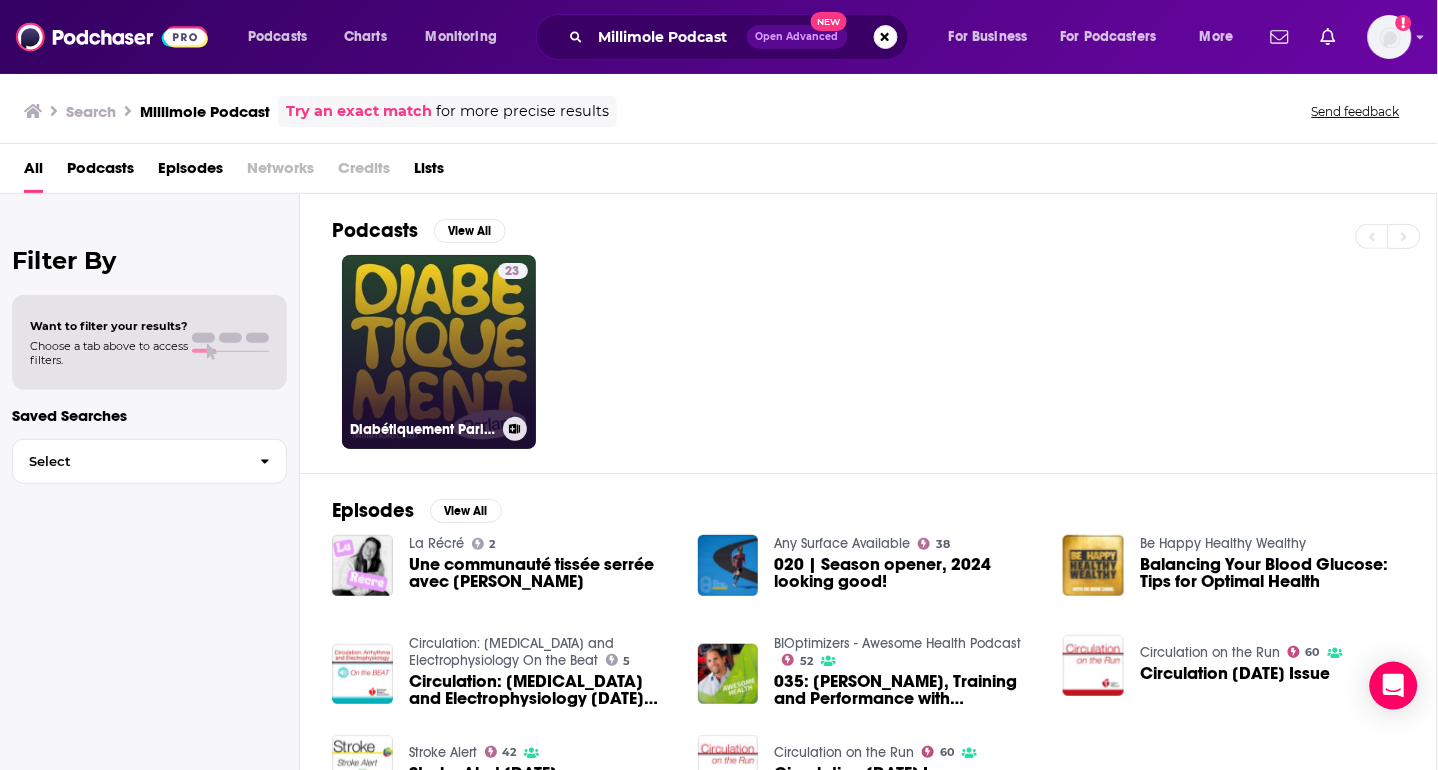 click on "23 Diabétiquement Parlant" at bounding box center (439, 352) 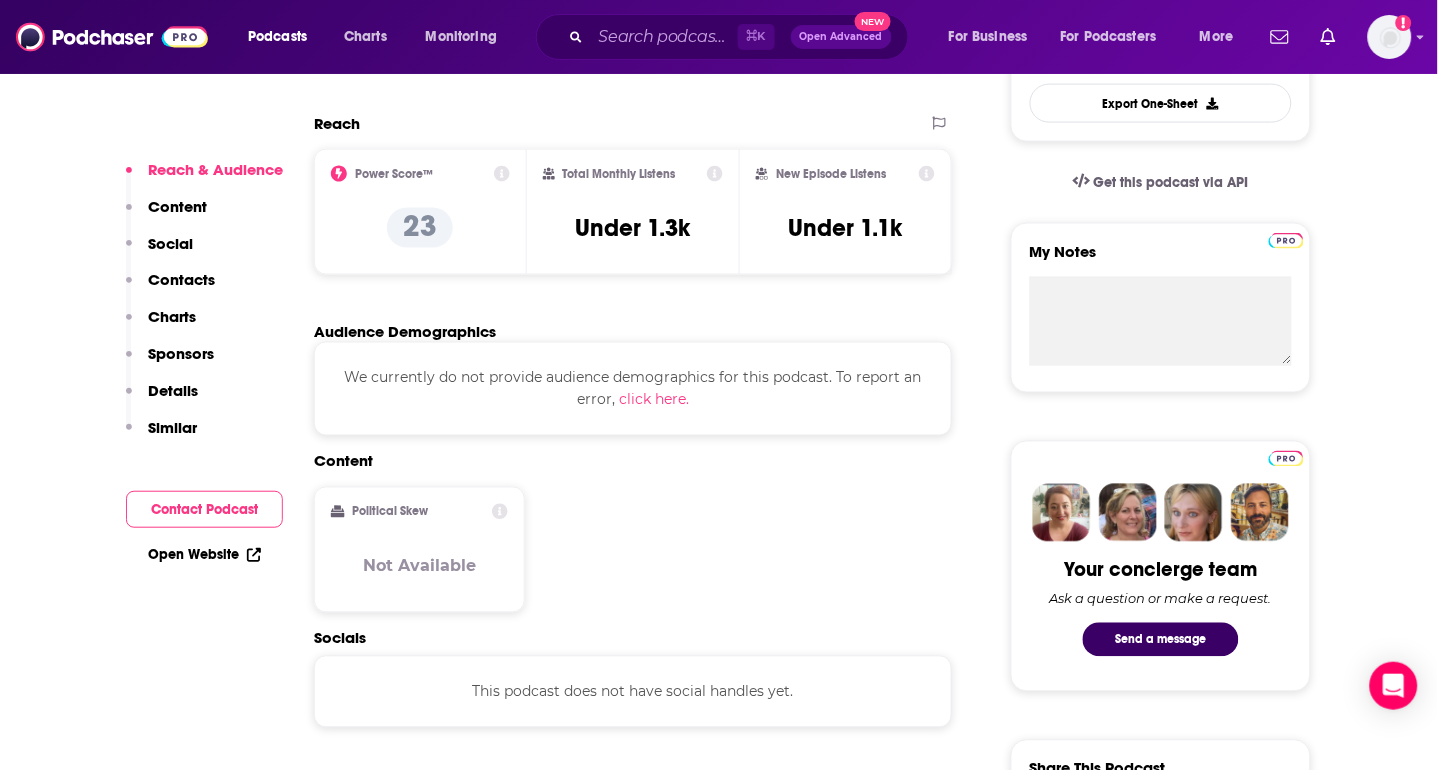 scroll, scrollTop: 590, scrollLeft: 0, axis: vertical 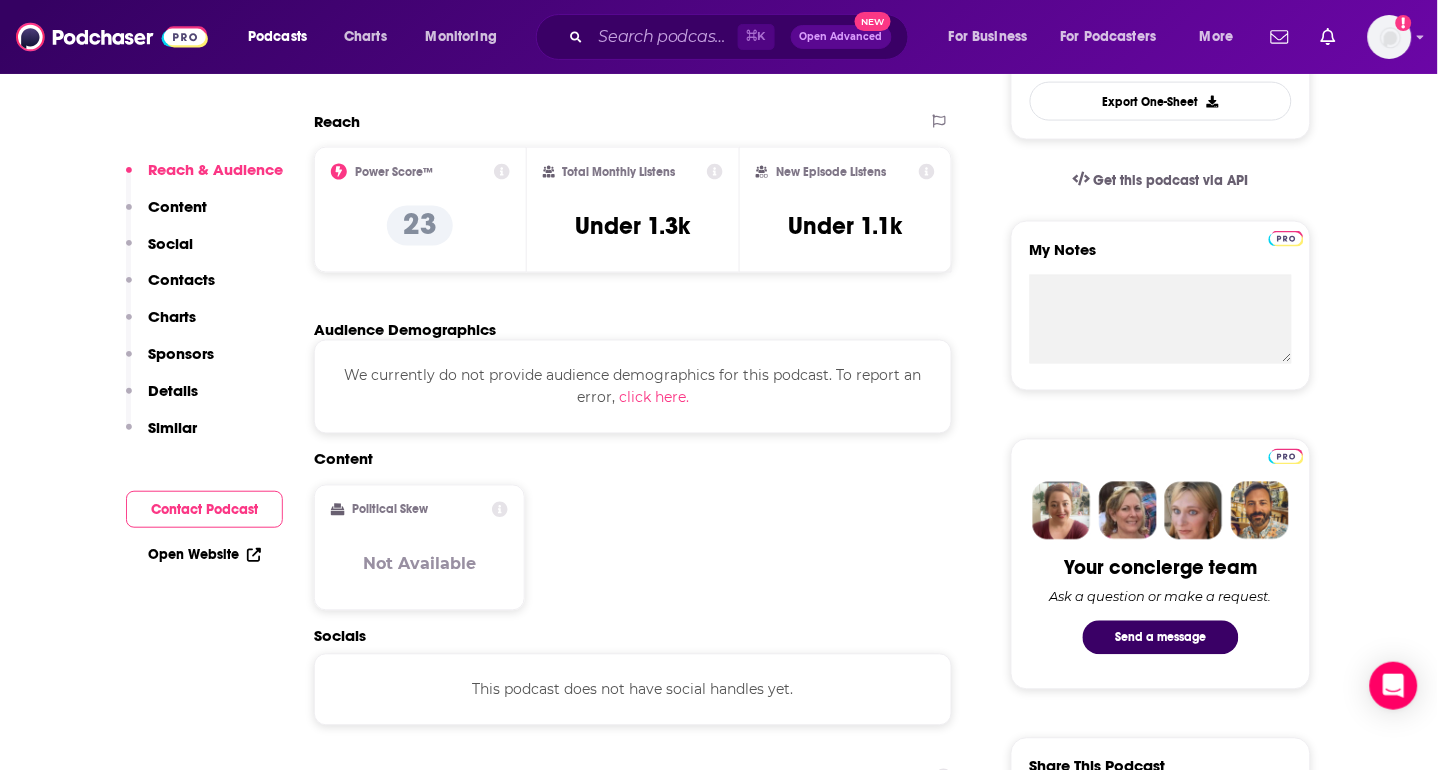 click on "Contact Podcast" at bounding box center [204, 509] 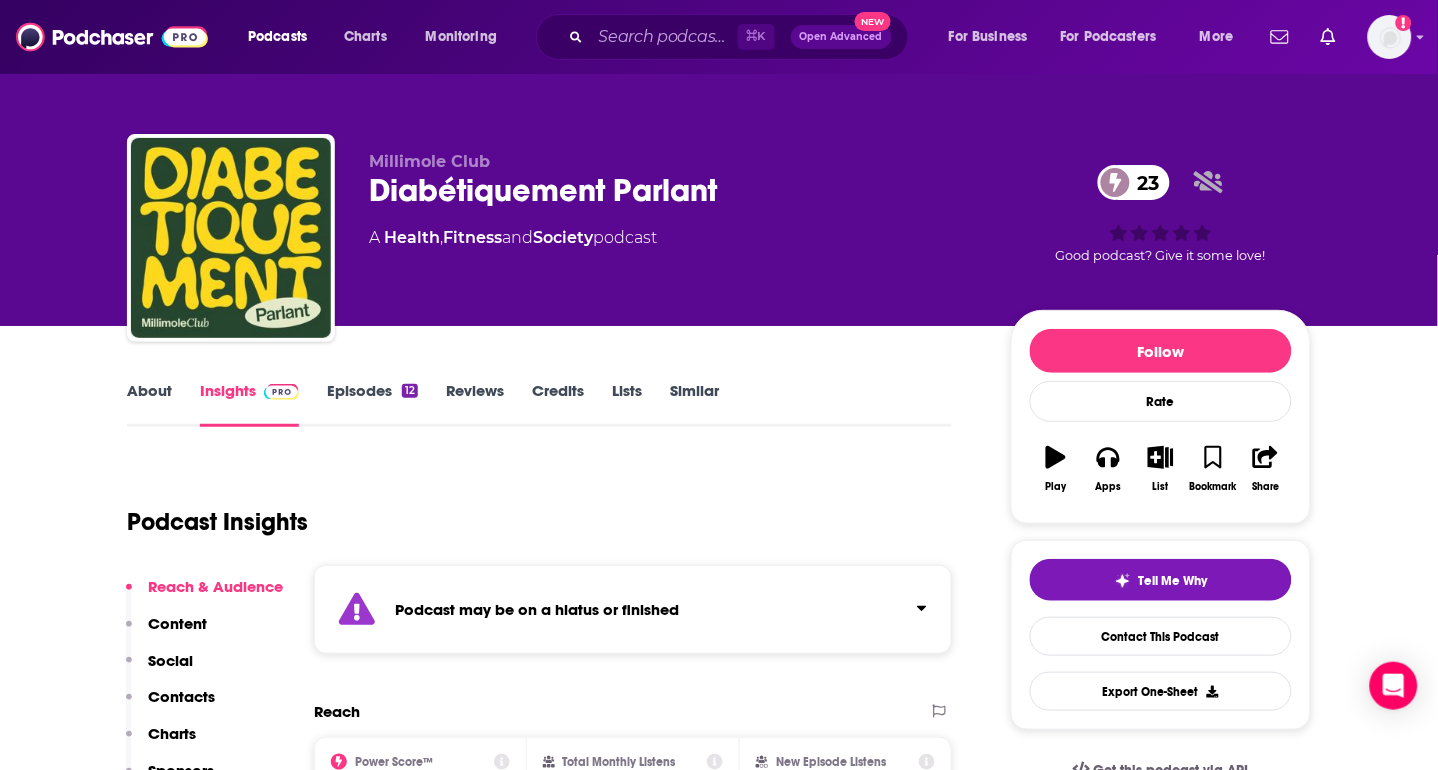 scroll, scrollTop: 0, scrollLeft: 0, axis: both 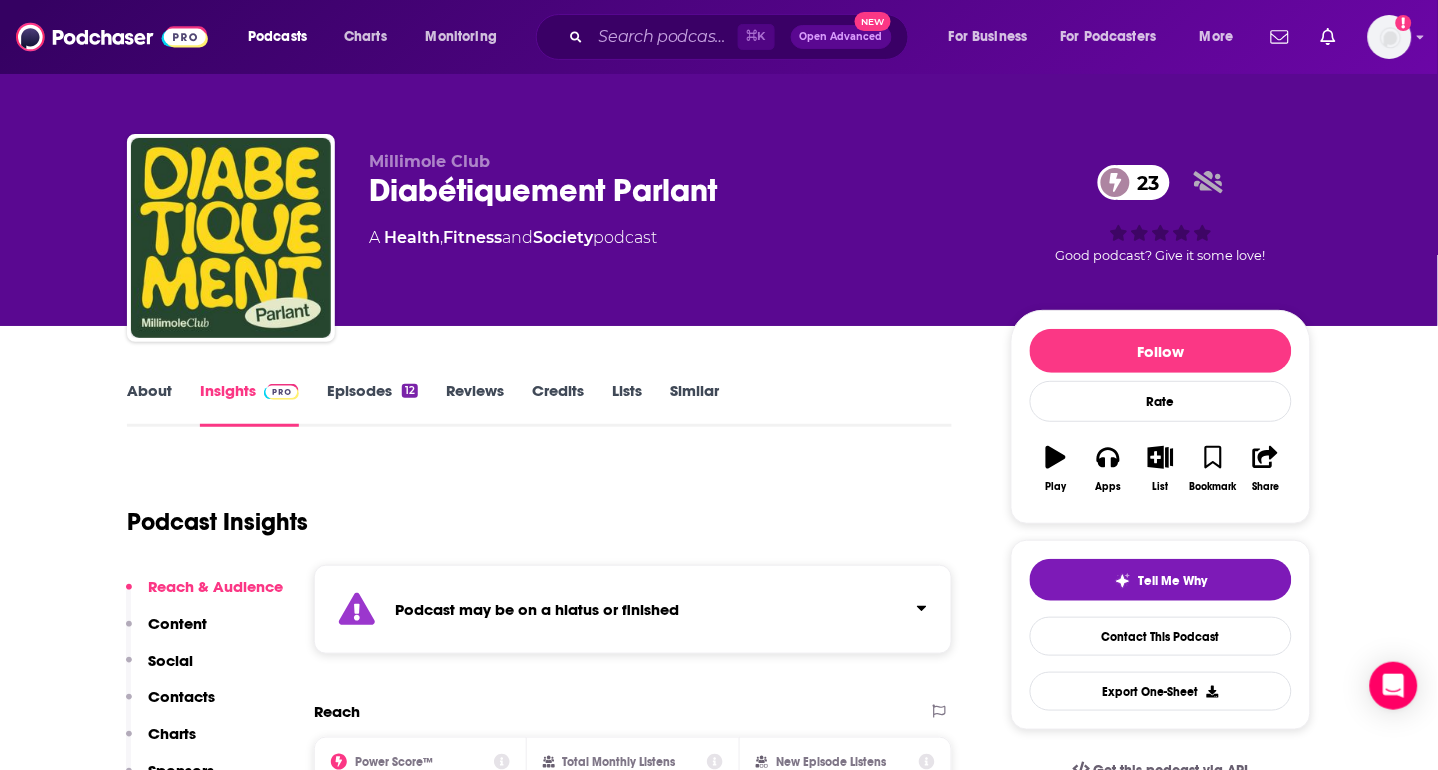 click on "and" 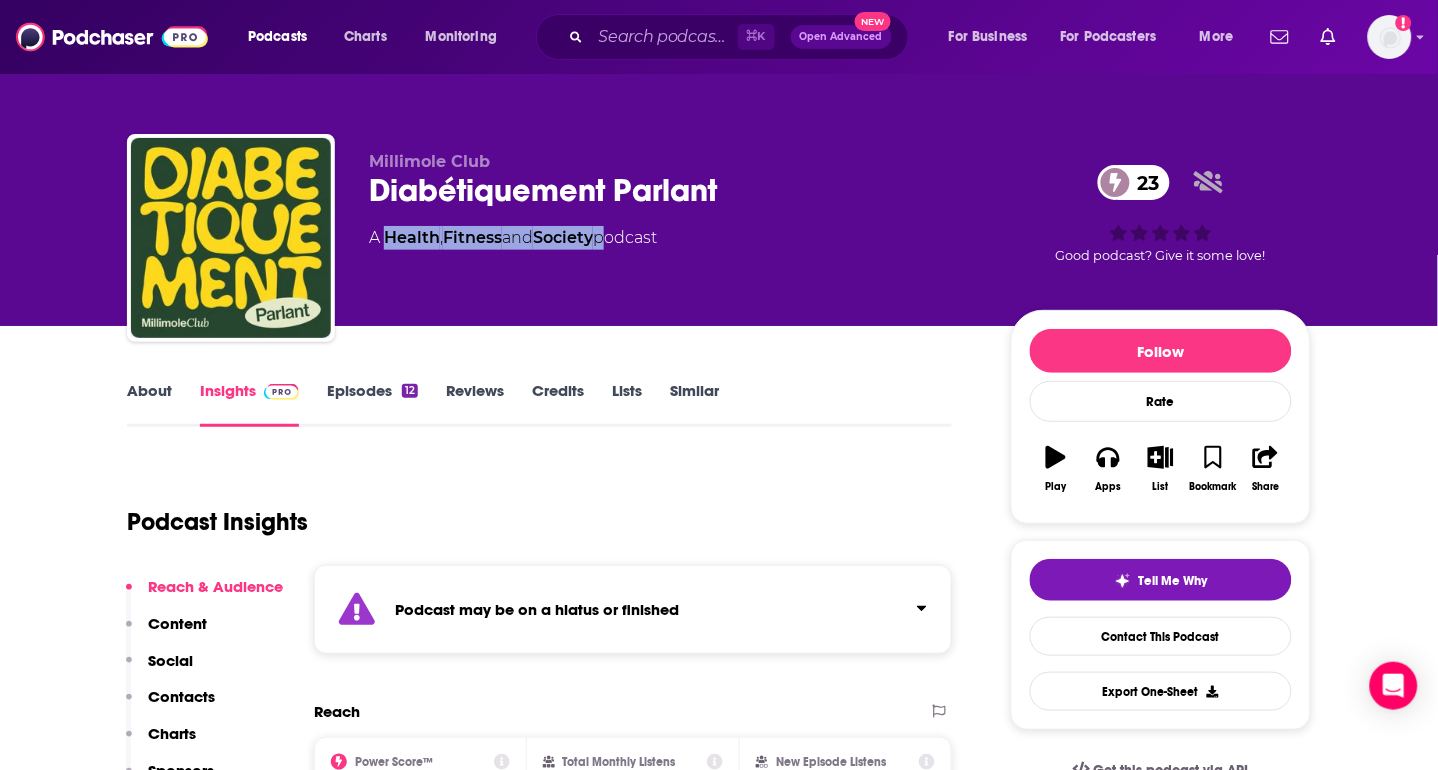 drag, startPoint x: 610, startPoint y: 242, endPoint x: 383, endPoint y: 238, distance: 227.03523 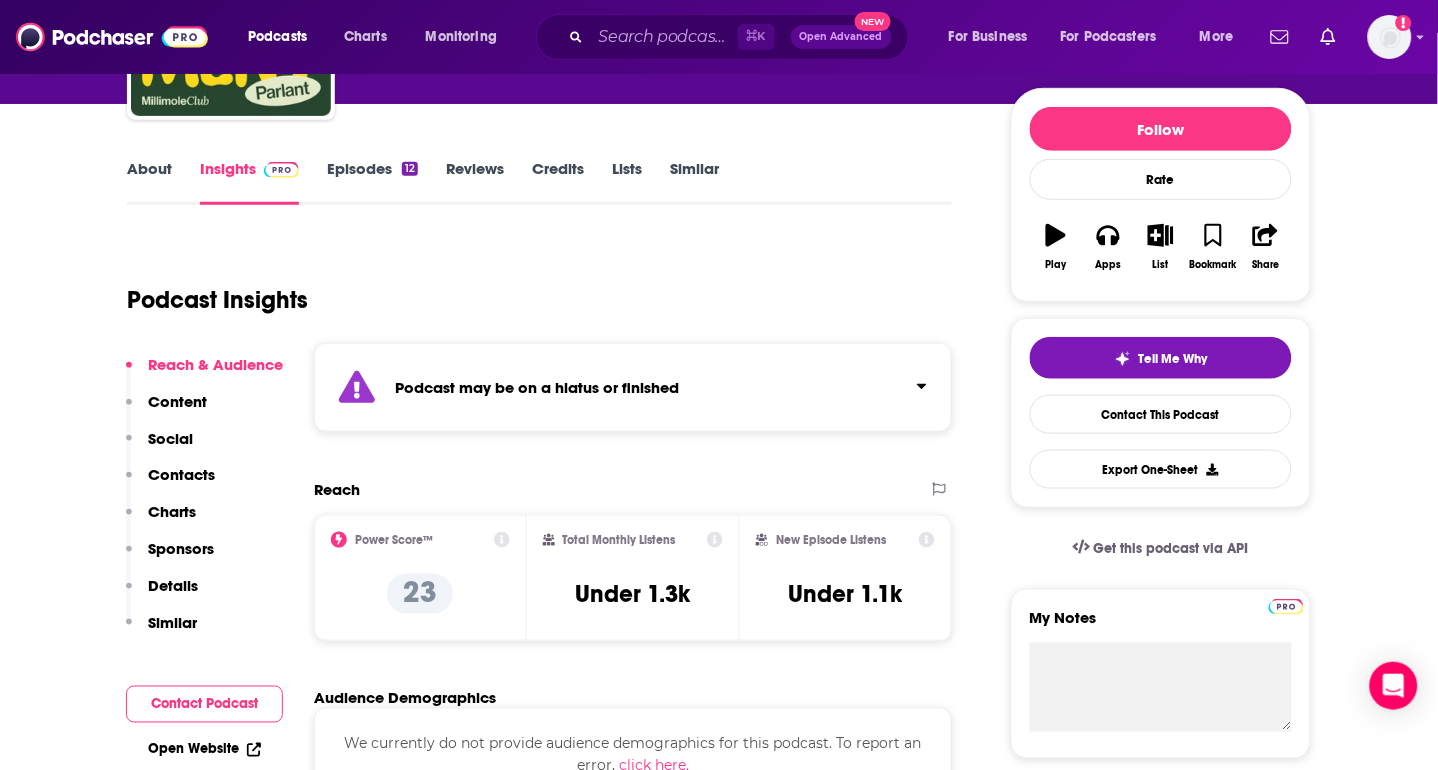 scroll, scrollTop: 400, scrollLeft: 0, axis: vertical 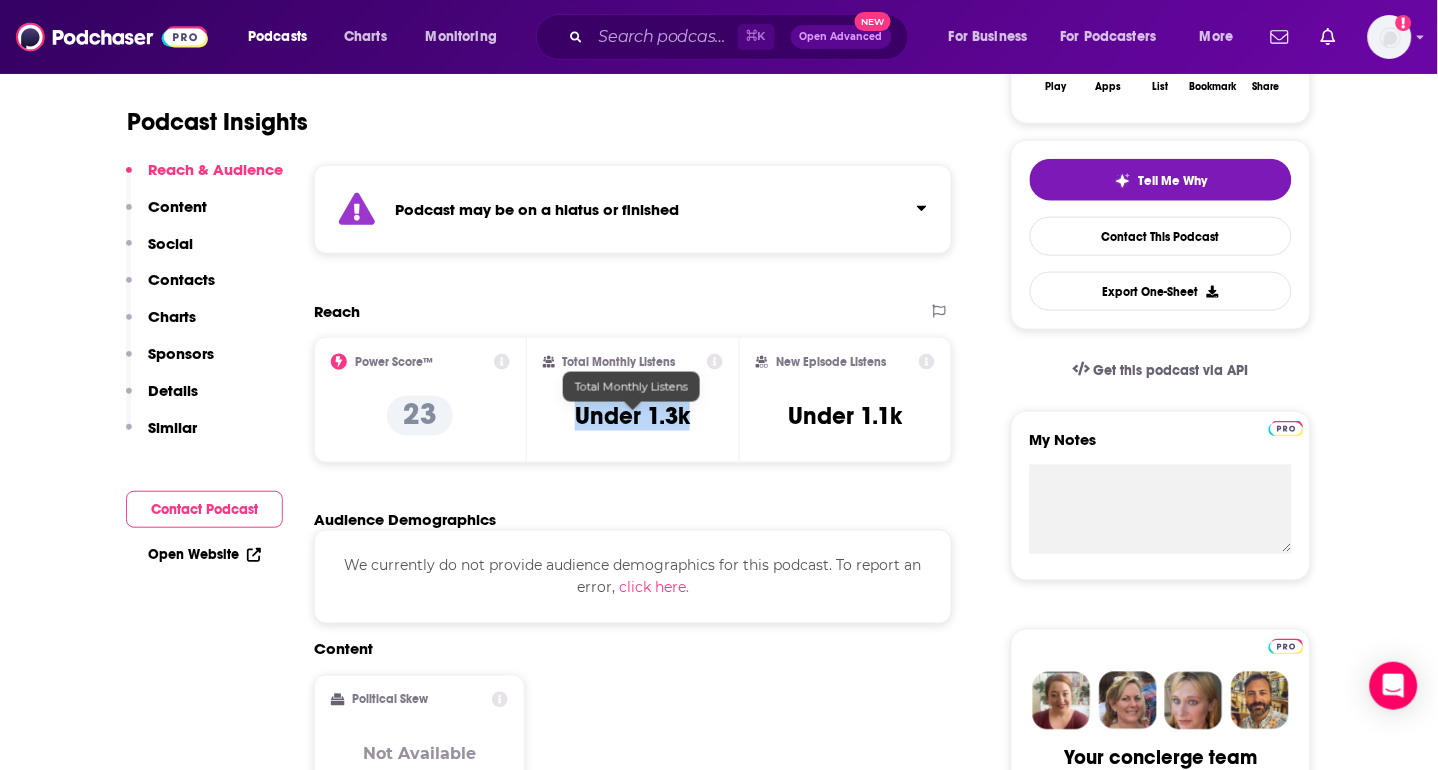 drag, startPoint x: 565, startPoint y: 414, endPoint x: 691, endPoint y: 418, distance: 126.06348 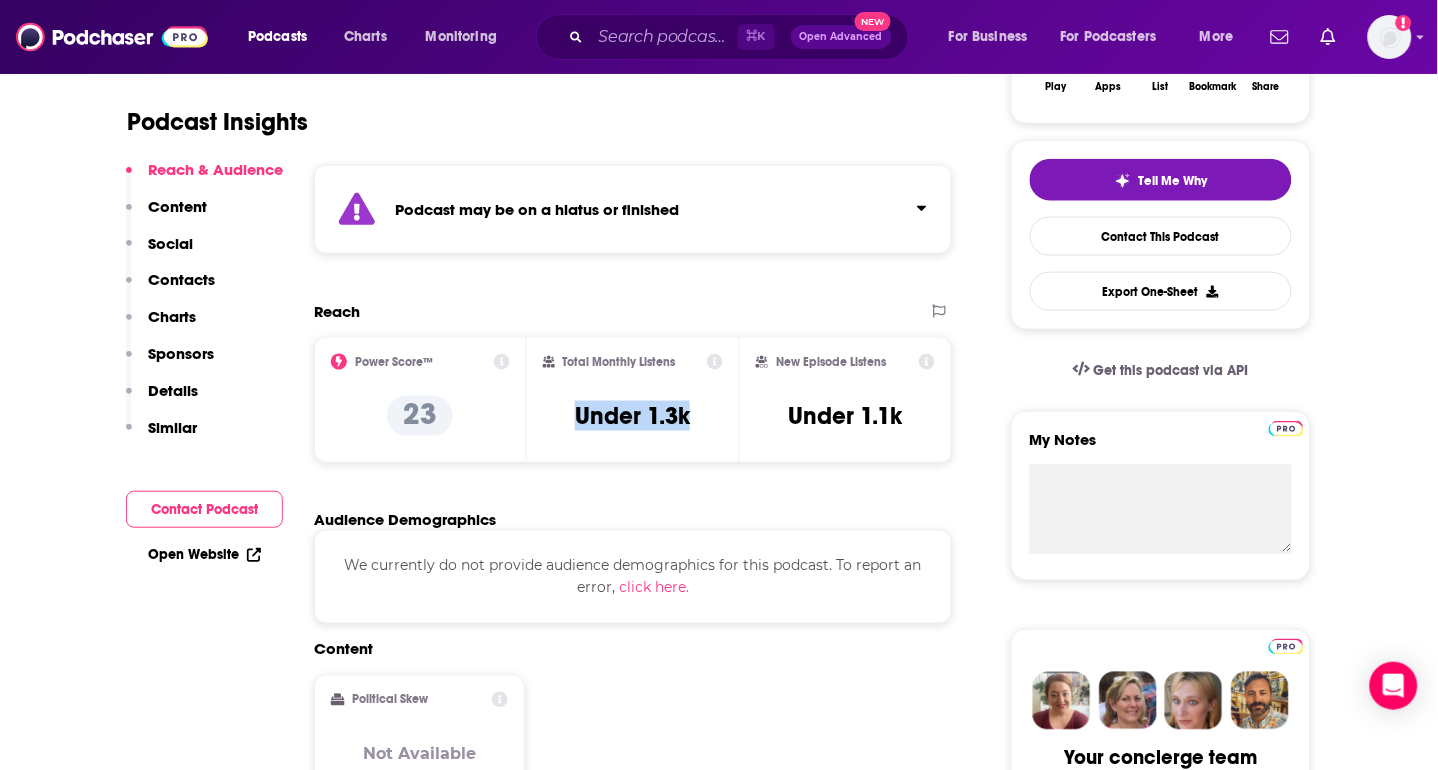 copy on "Under 1.3k" 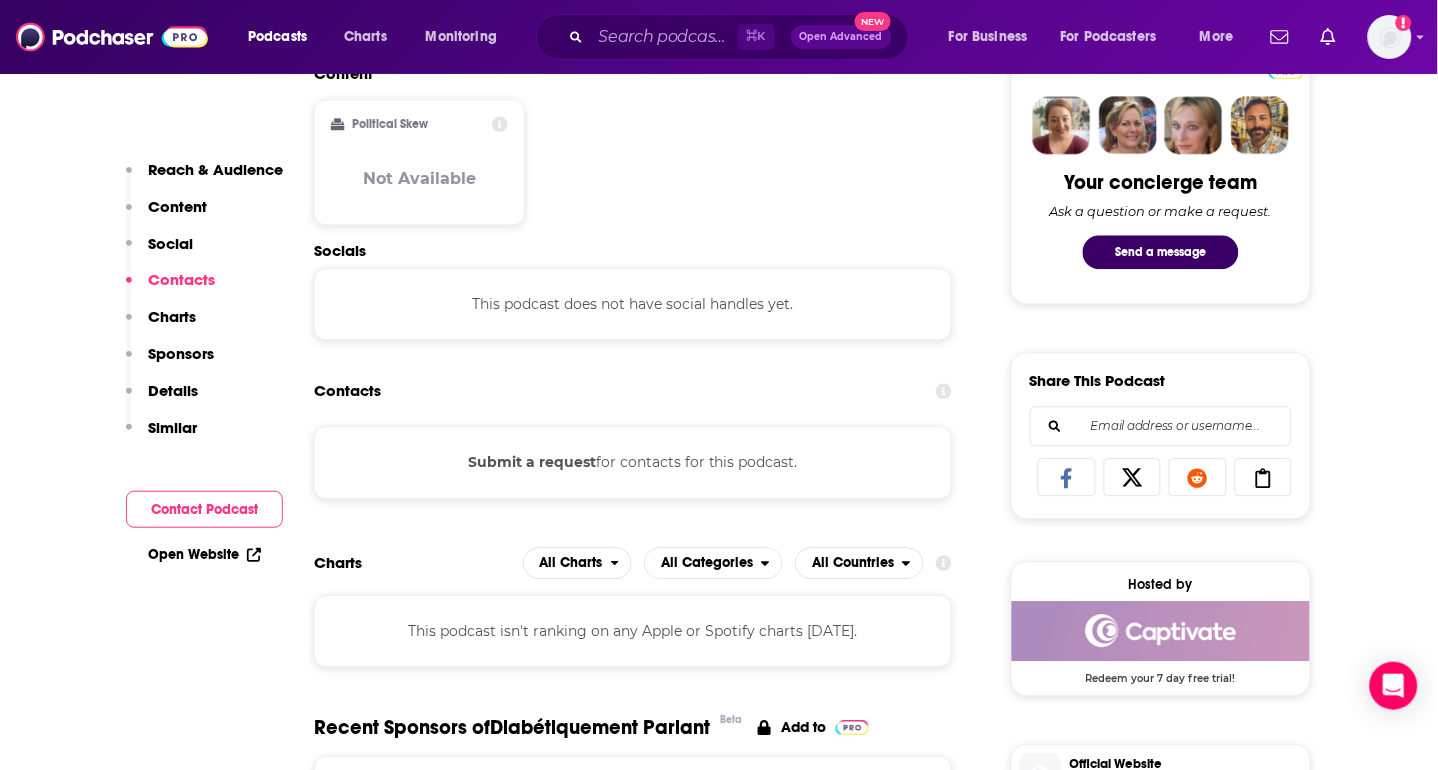 scroll, scrollTop: 1070, scrollLeft: 0, axis: vertical 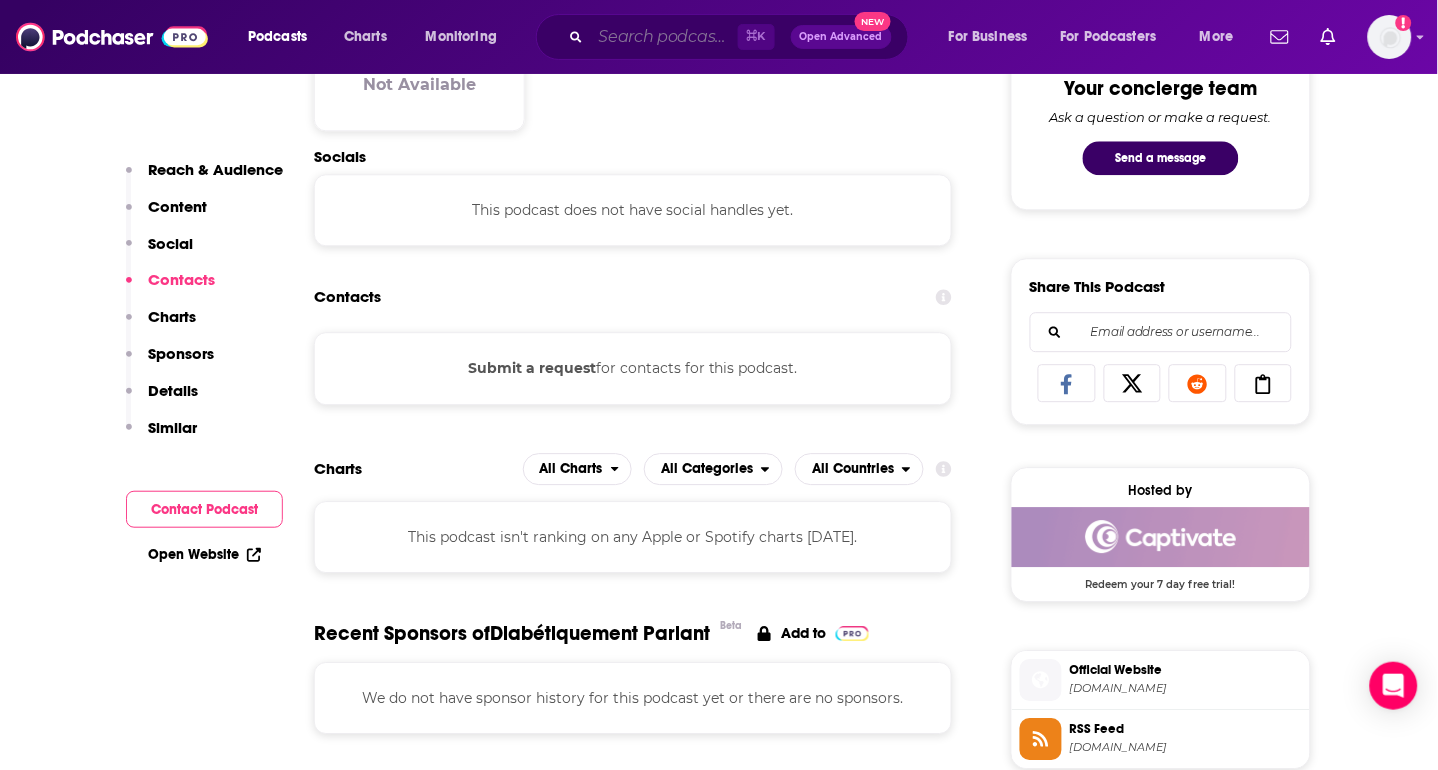 click at bounding box center [664, 37] 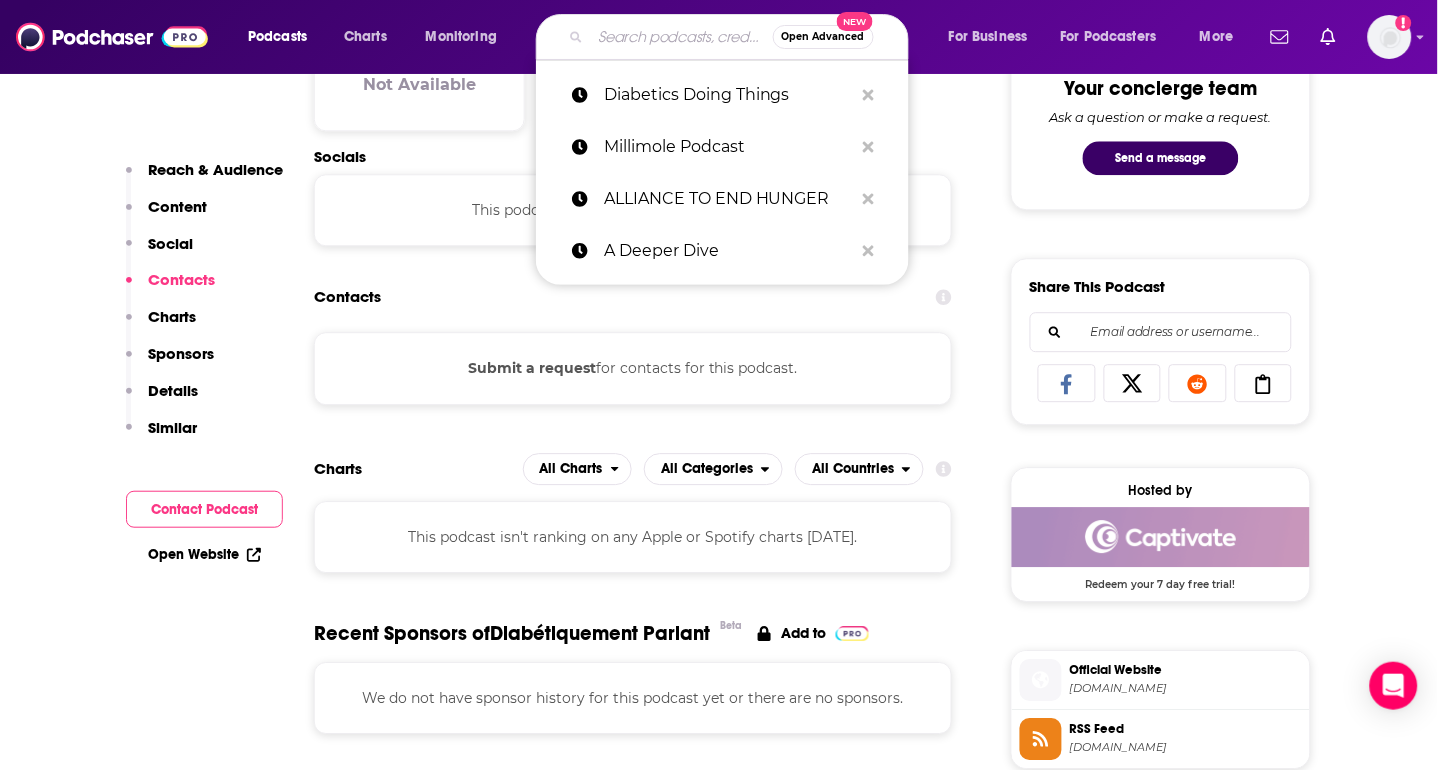 paste on "Diabetics Doing Things" 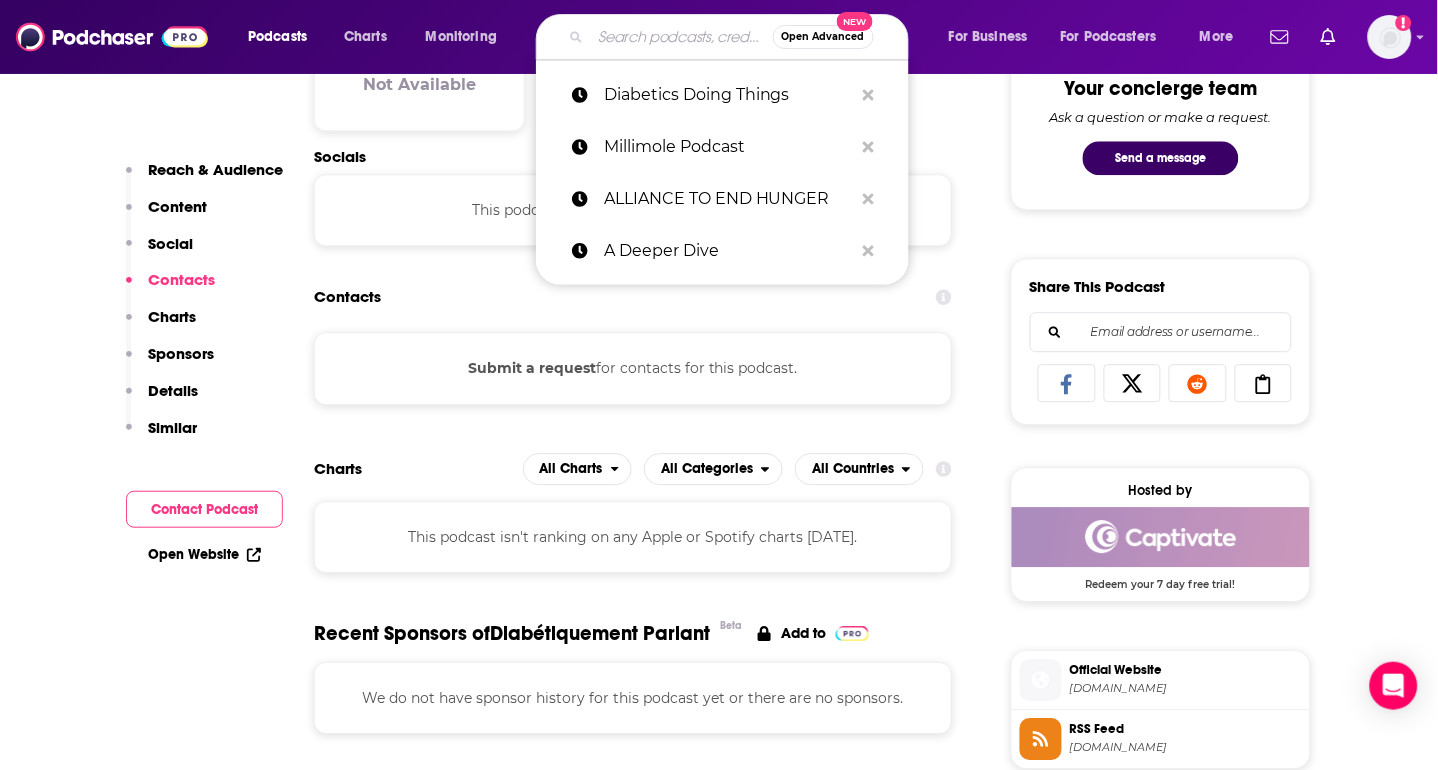 type on "Diabetics Doing Things" 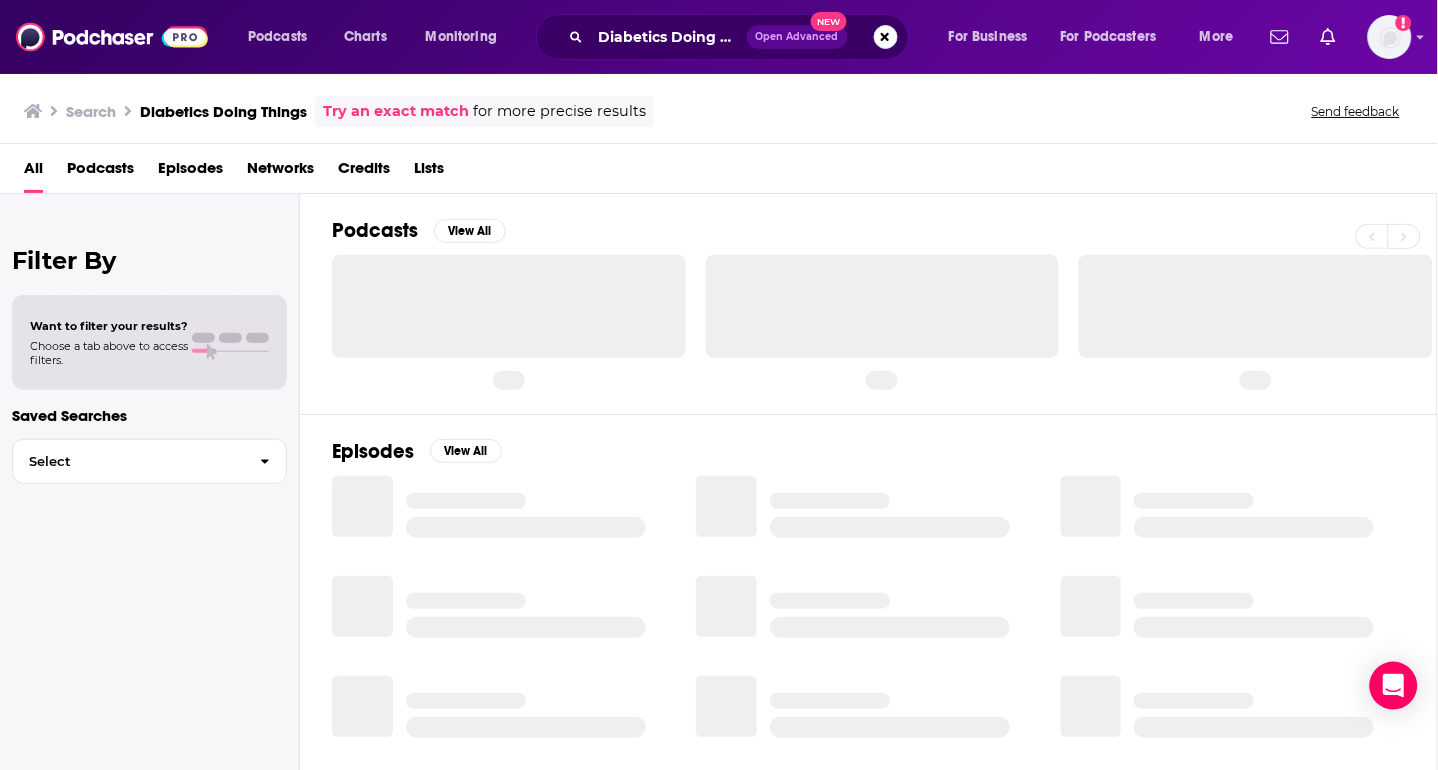 scroll, scrollTop: 0, scrollLeft: 0, axis: both 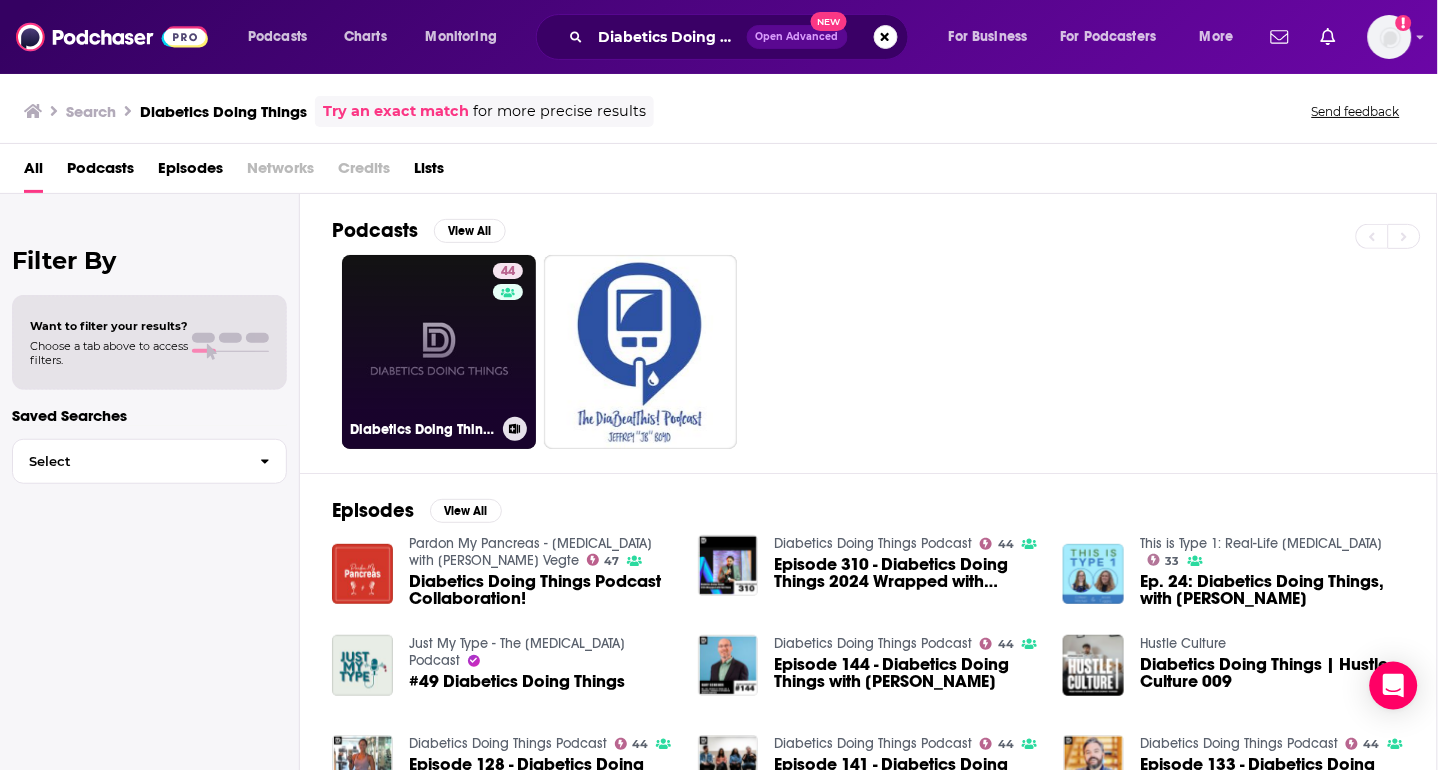 click on "44 Diabetics Doing Things Podcast" at bounding box center (439, 352) 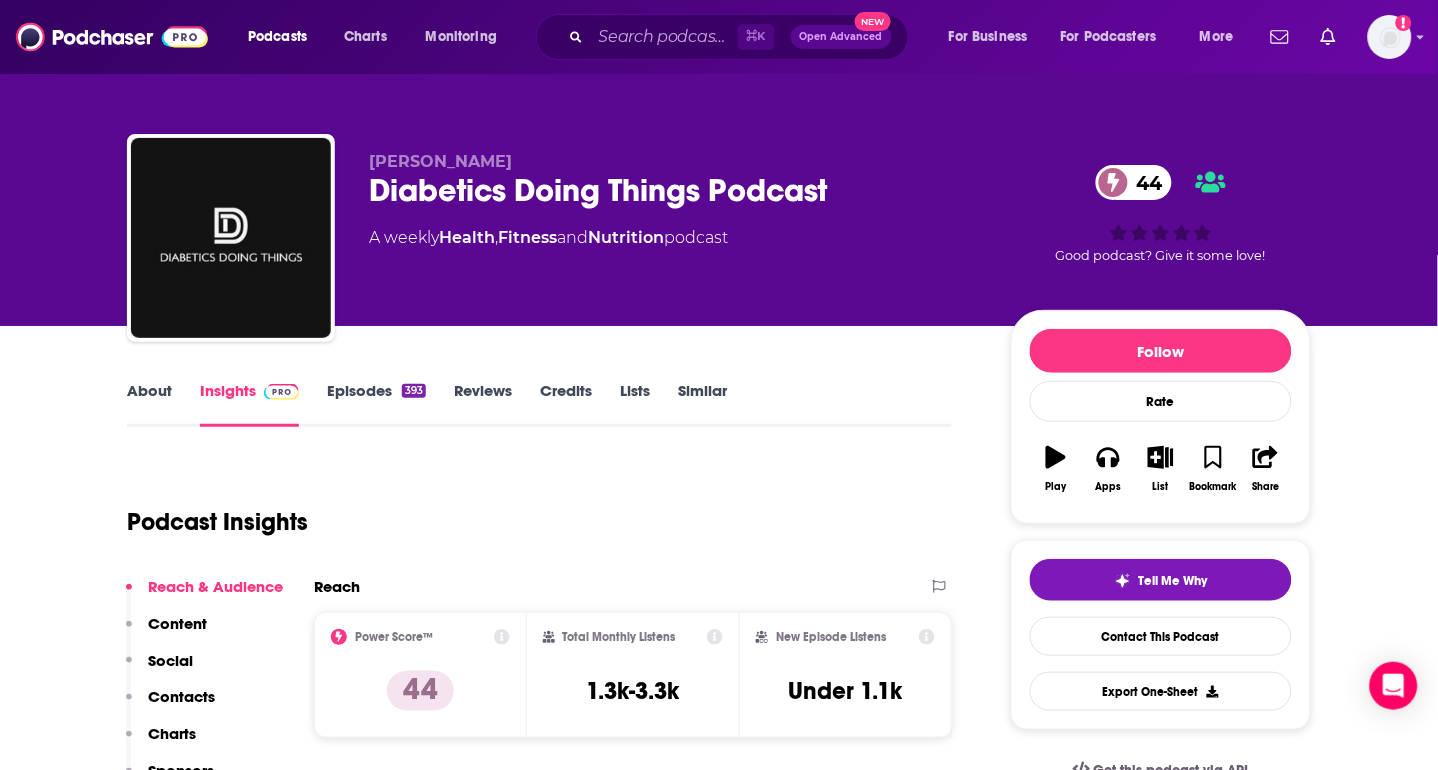 click on "Episodes 393" at bounding box center (376, 404) 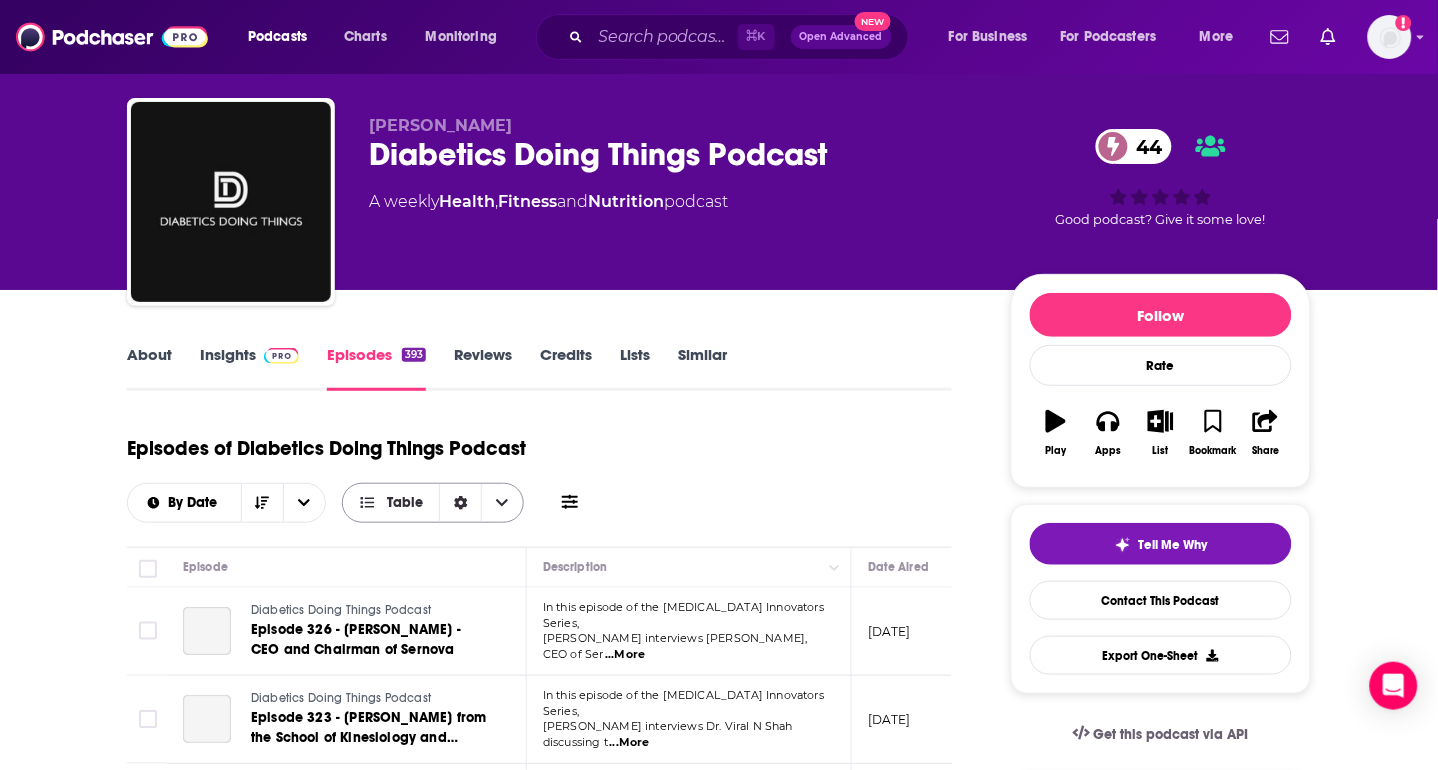 scroll, scrollTop: 60, scrollLeft: 0, axis: vertical 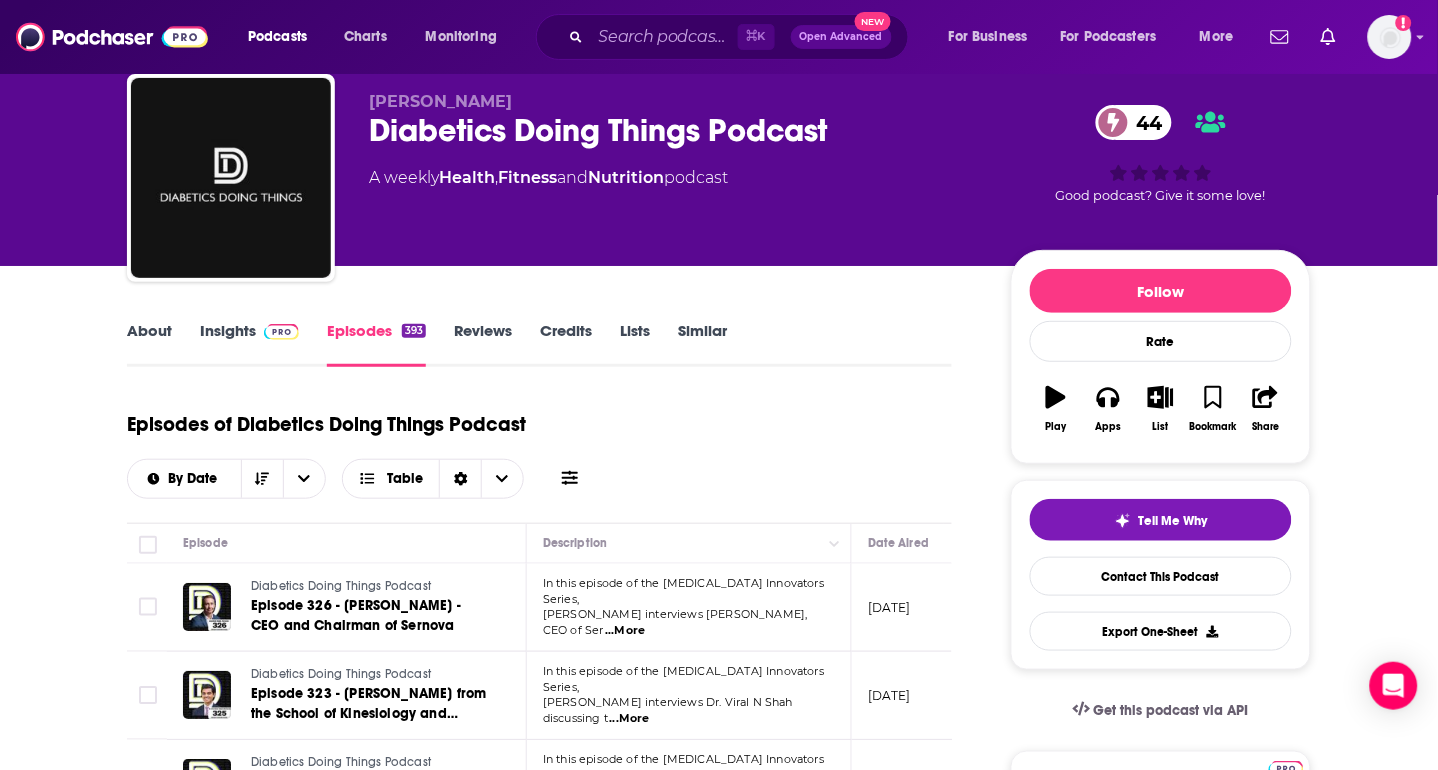 click on "About" at bounding box center [149, 344] 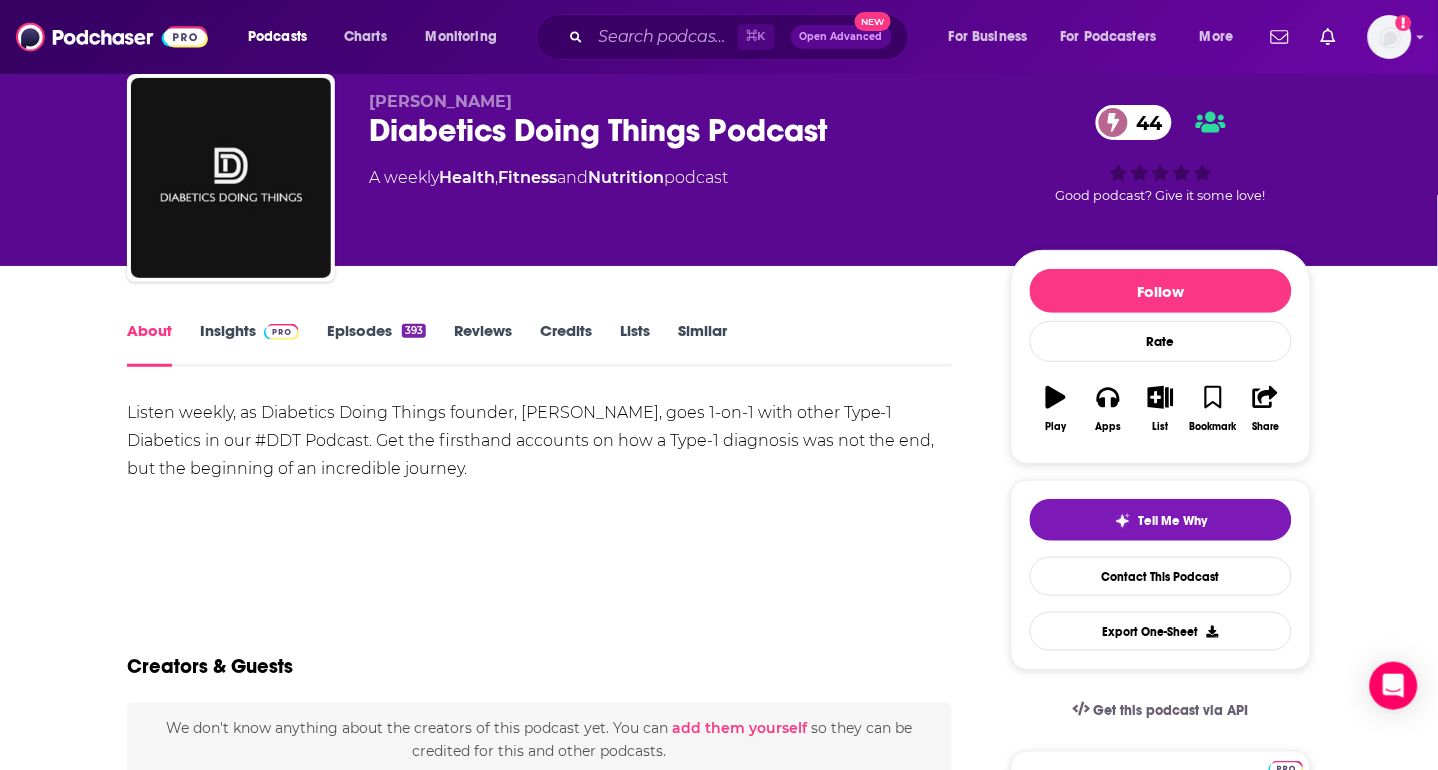 scroll, scrollTop: 0, scrollLeft: 0, axis: both 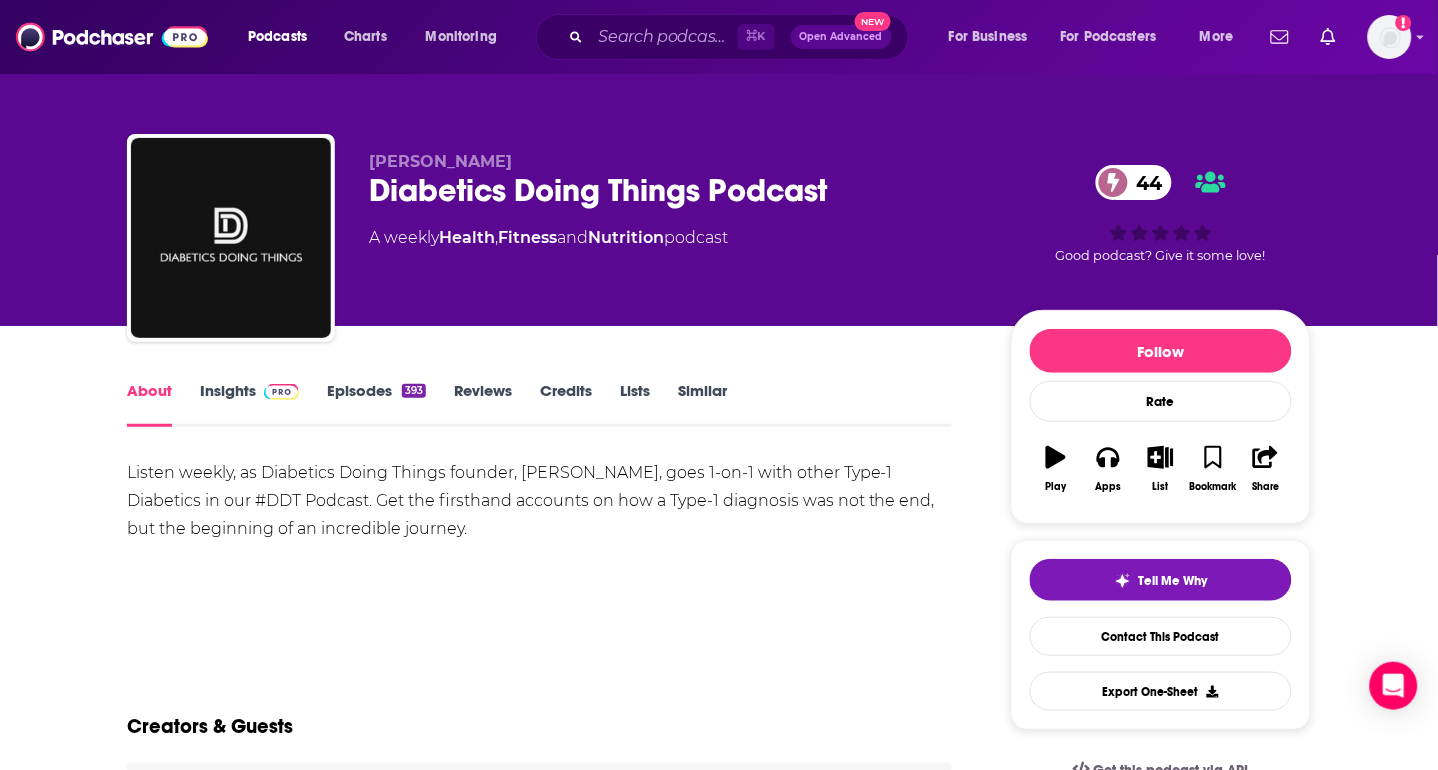 click on "Insights" at bounding box center (249, 404) 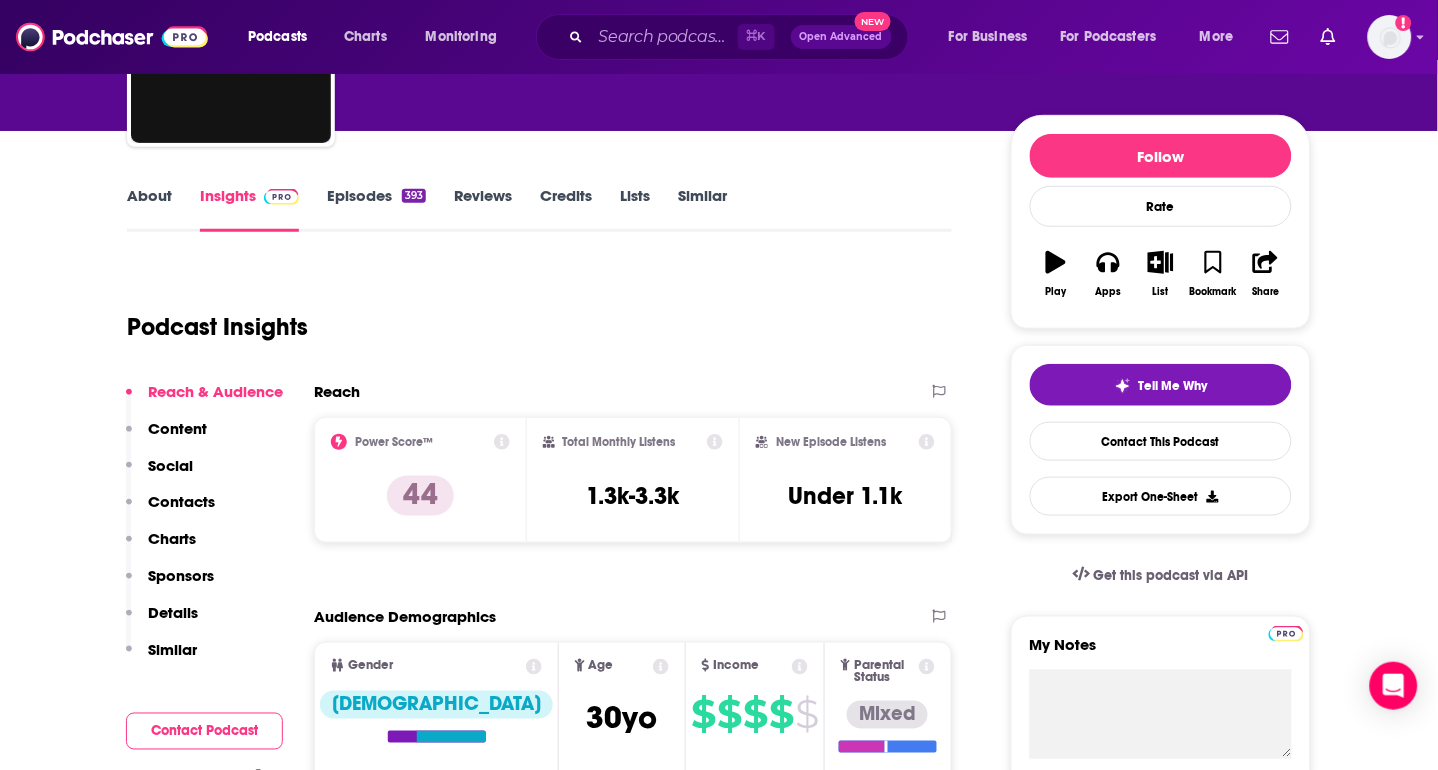 scroll, scrollTop: 224, scrollLeft: 0, axis: vertical 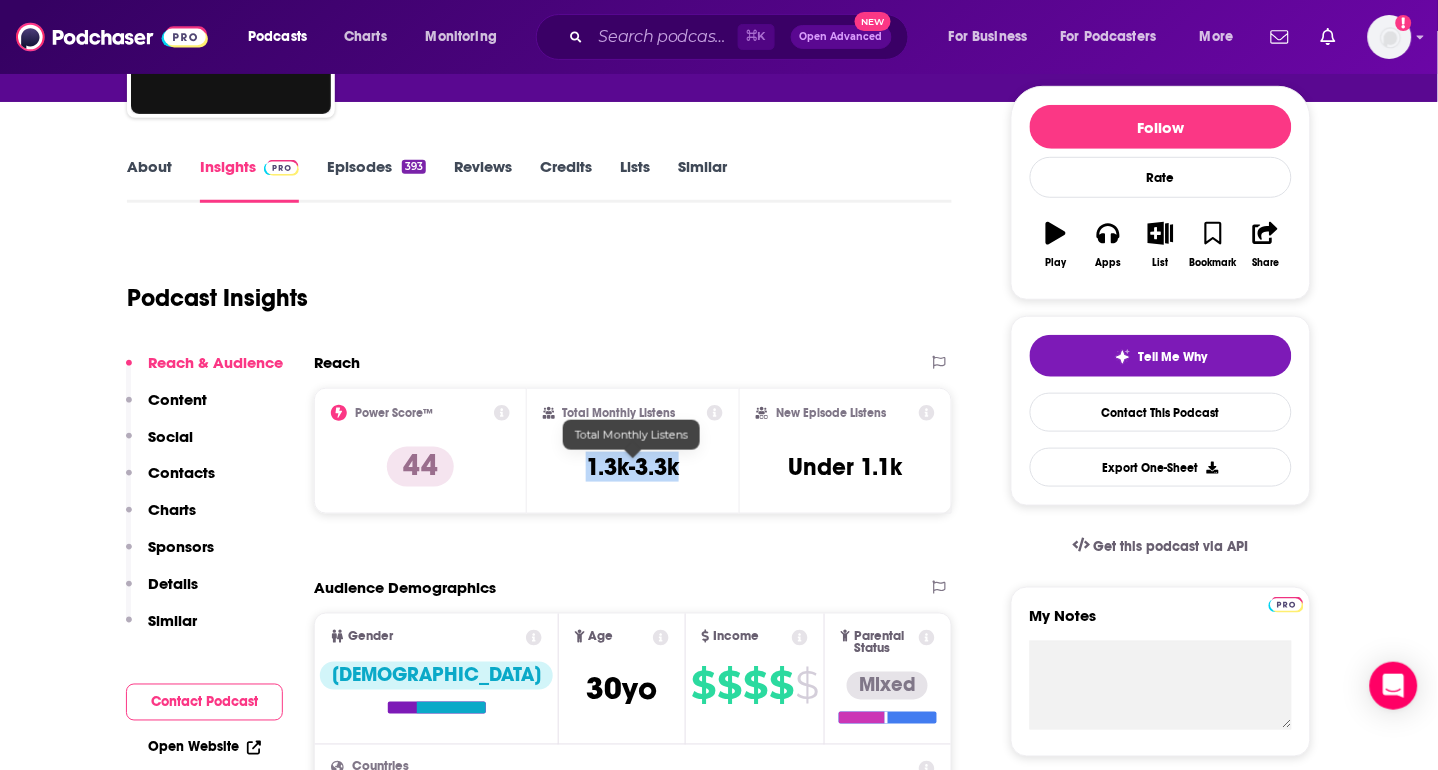 drag, startPoint x: 578, startPoint y: 470, endPoint x: 687, endPoint y: 470, distance: 109 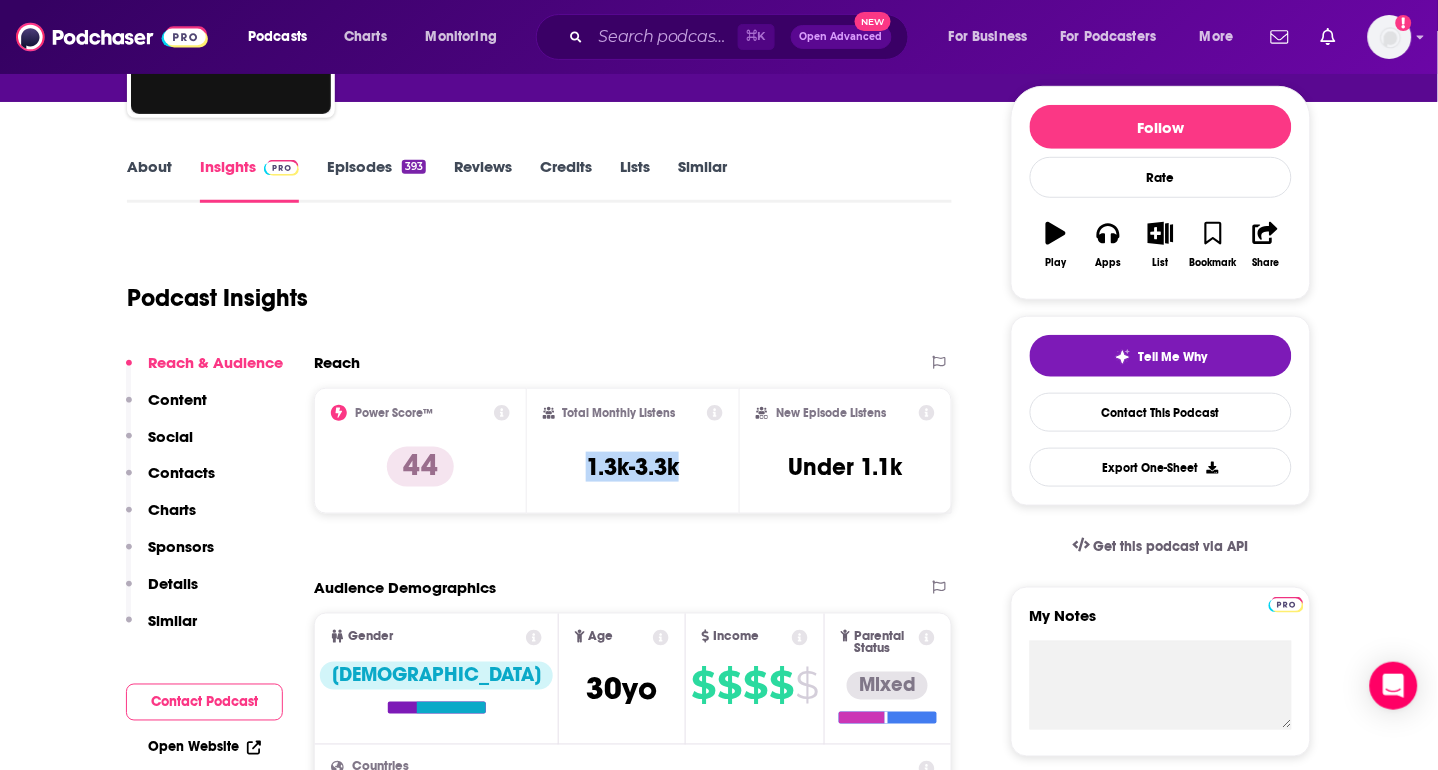 copy on "1.3k-3.3k" 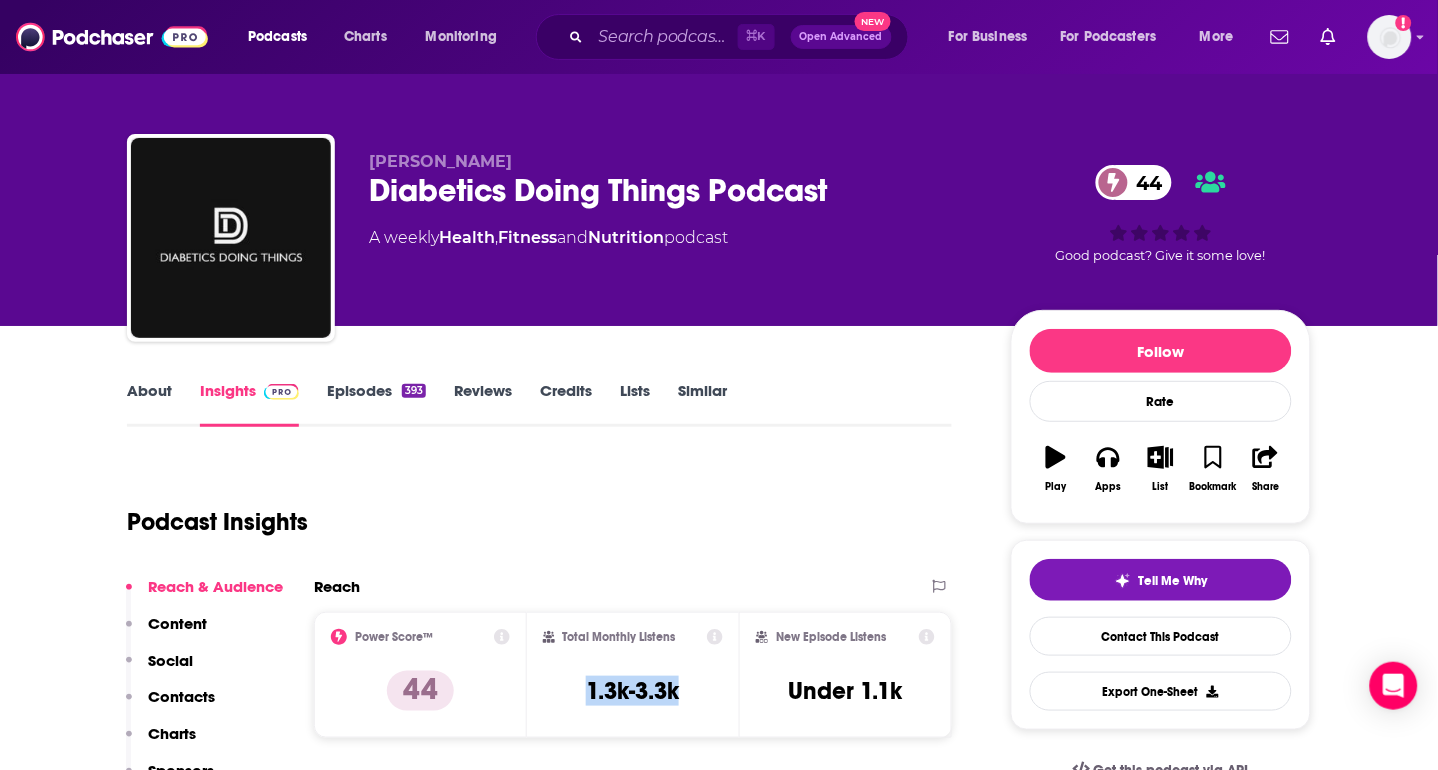 scroll, scrollTop: 0, scrollLeft: 0, axis: both 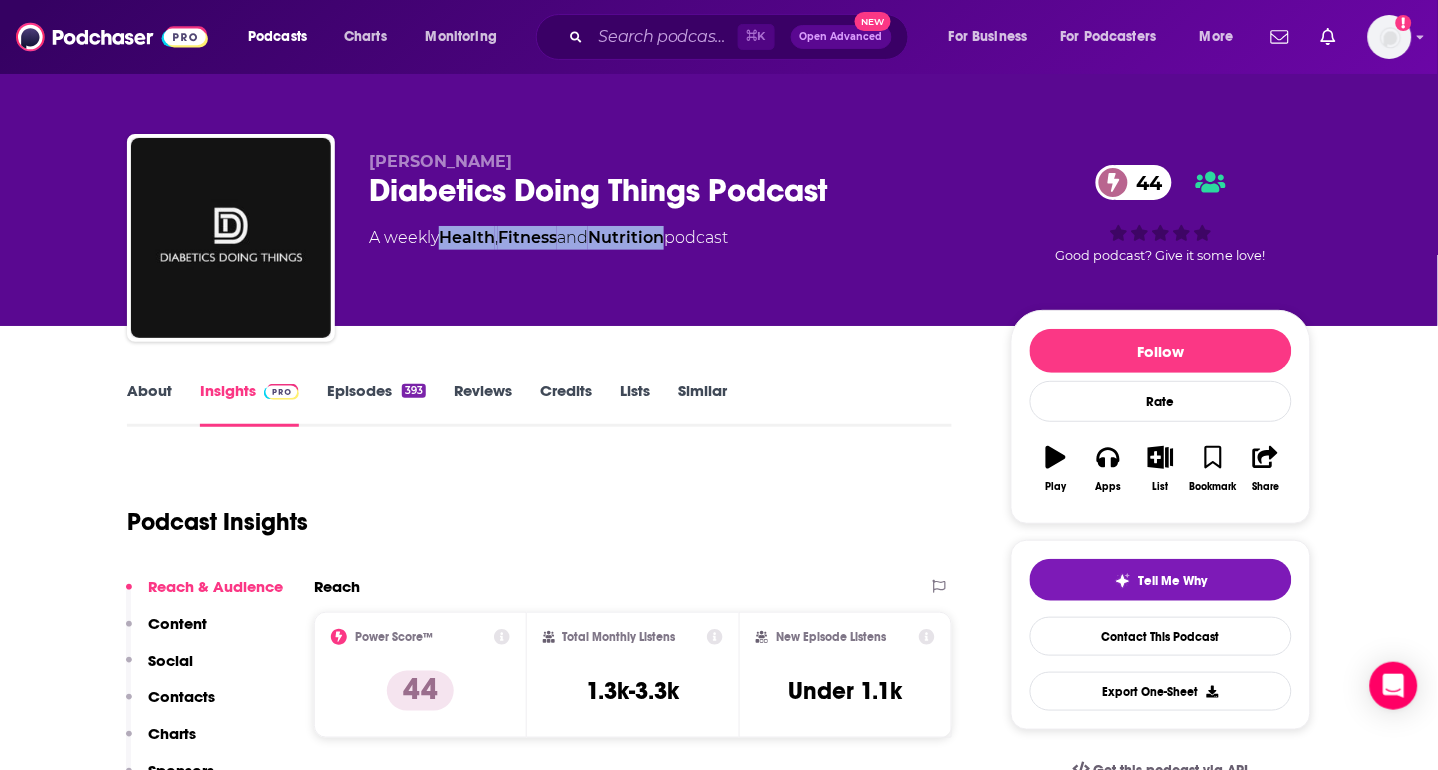 drag, startPoint x: 438, startPoint y: 238, endPoint x: 676, endPoint y: 244, distance: 238.07562 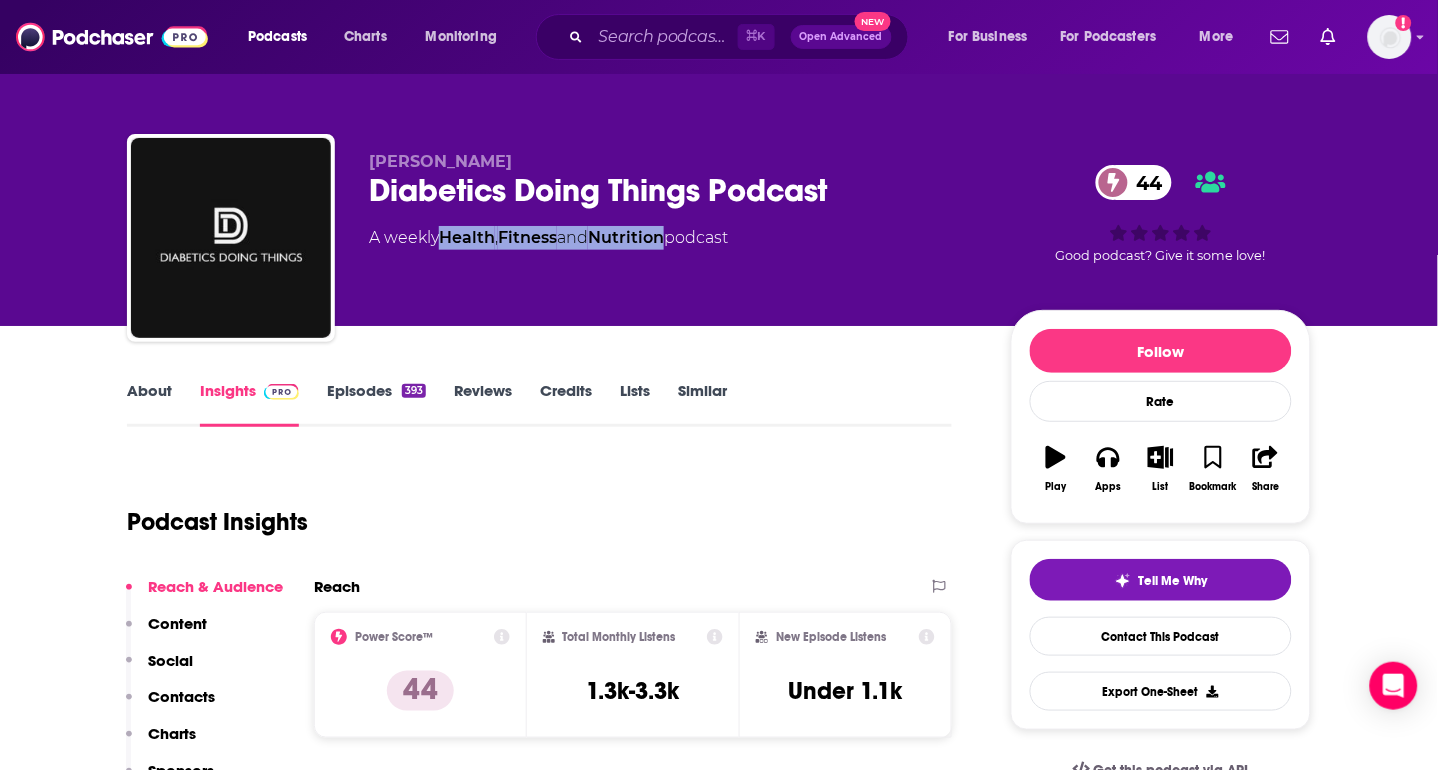 click on "A   weekly  Health ,  Fitness  and  Nutrition  podcast" at bounding box center [548, 238] 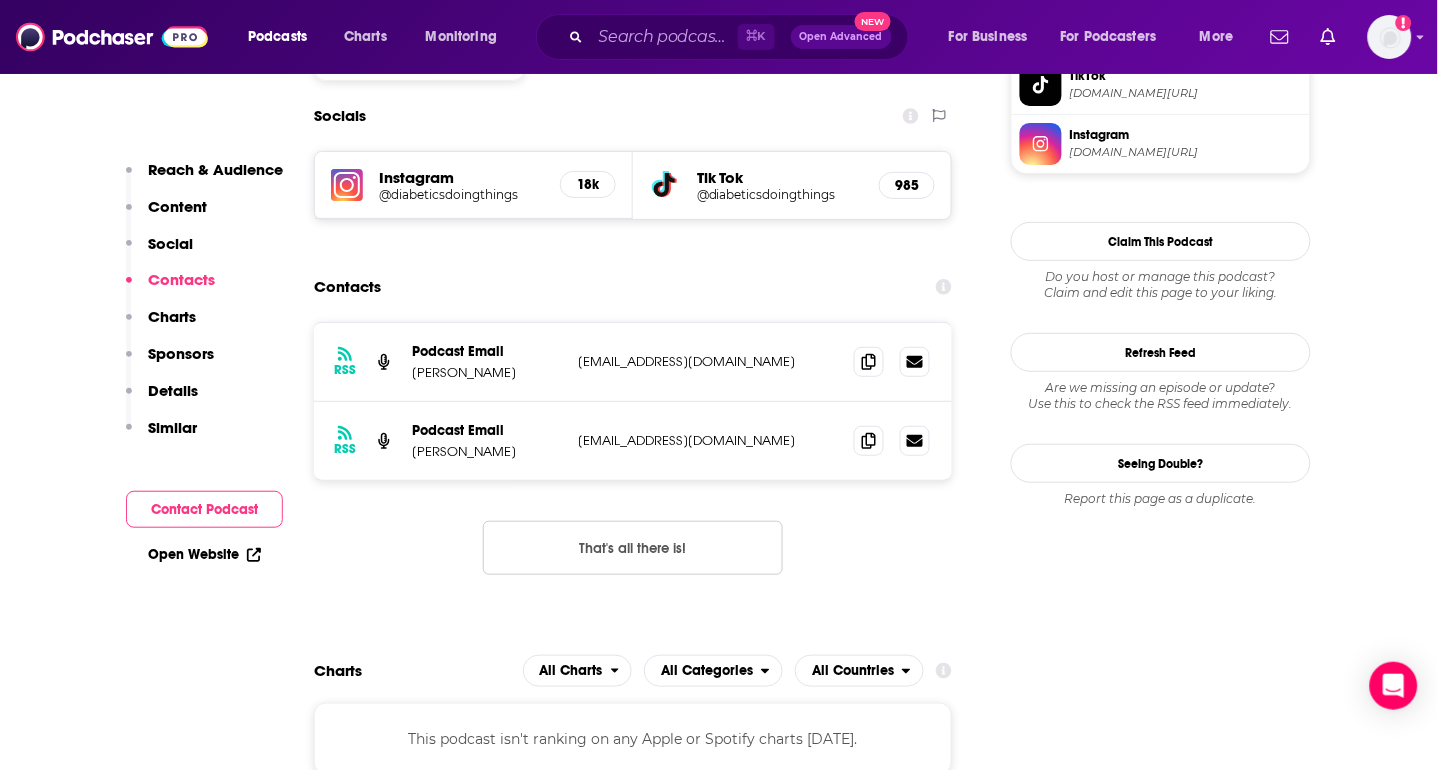 scroll, scrollTop: 1751, scrollLeft: 0, axis: vertical 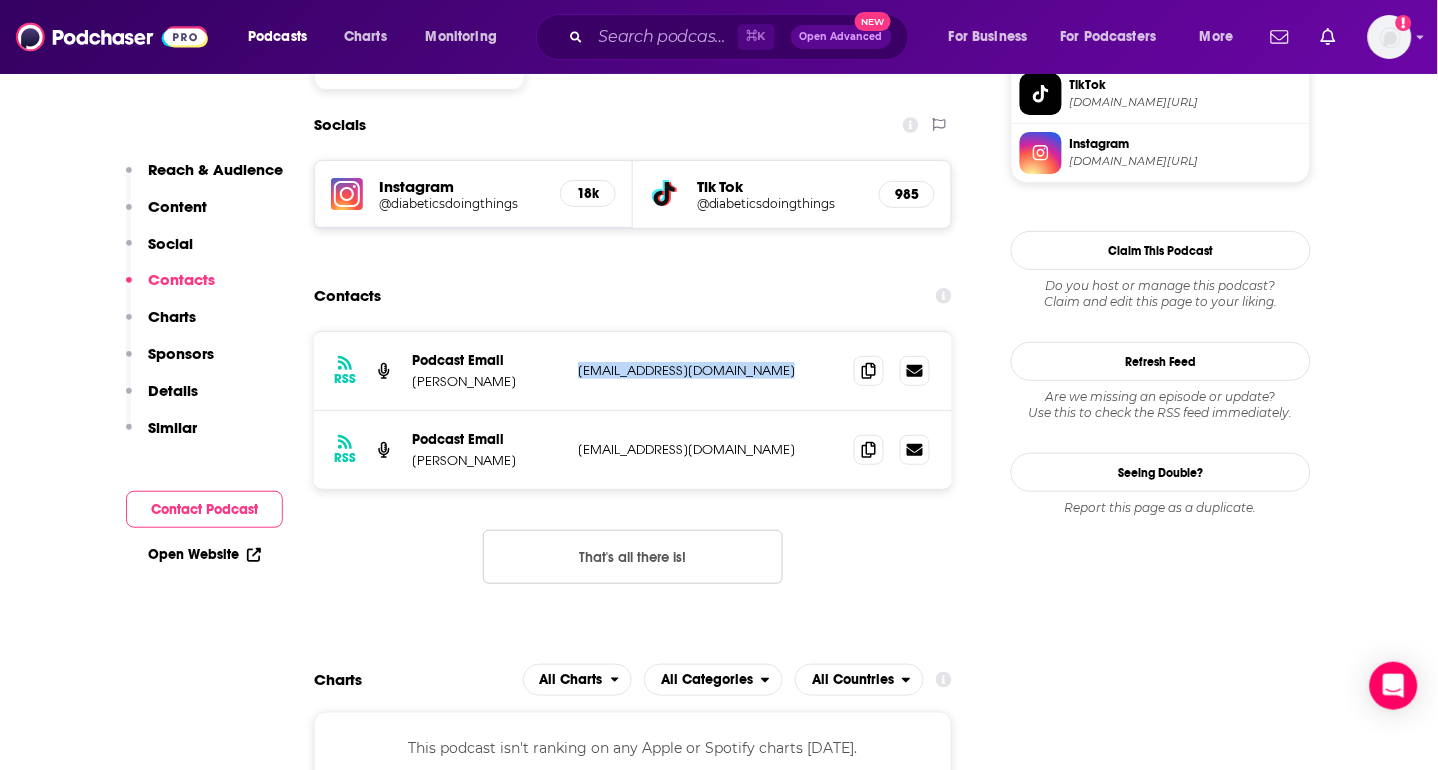 drag, startPoint x: 778, startPoint y: 283, endPoint x: 575, endPoint y: 287, distance: 203.0394 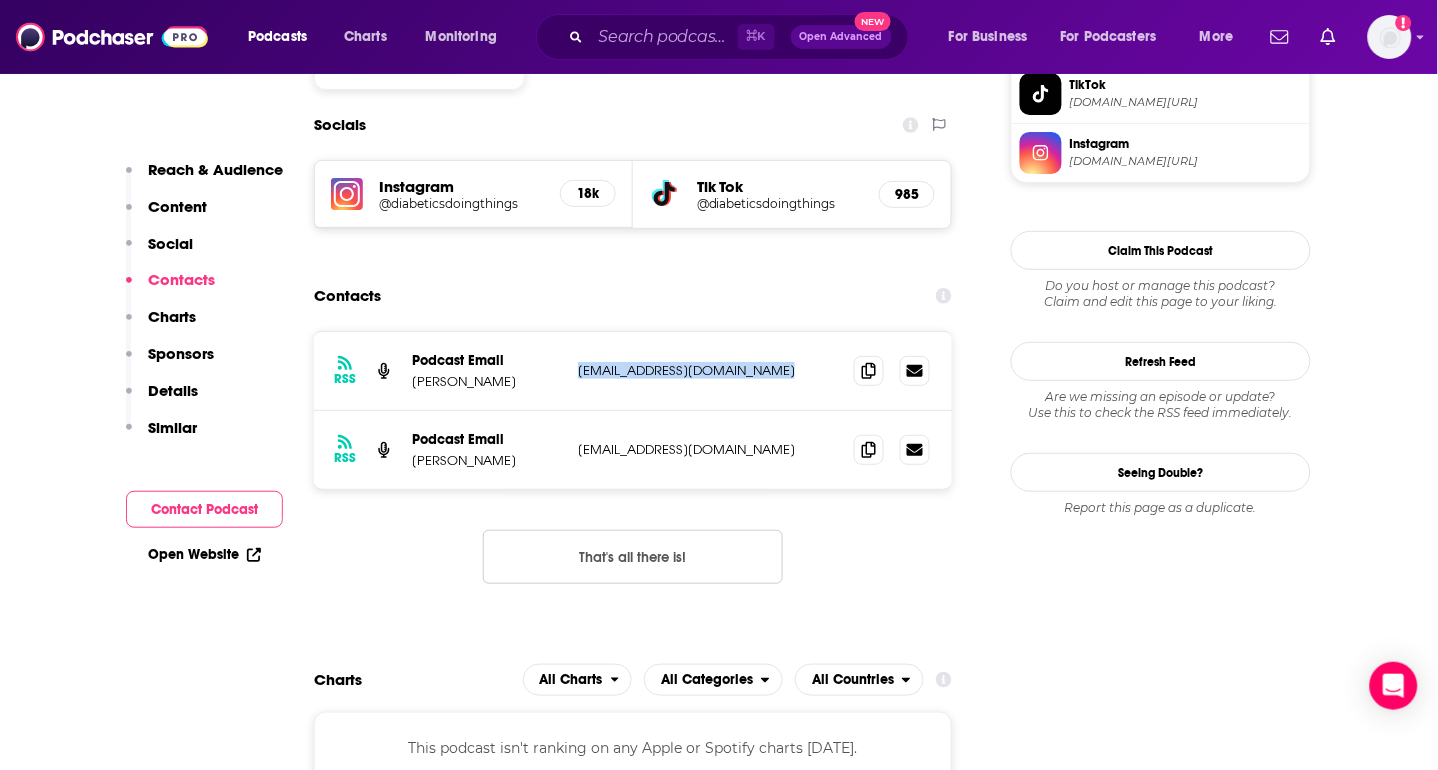 click on "RSS   Podcast Email [PERSON_NAME] [PERSON_NAME][EMAIL_ADDRESS][DOMAIN_NAME] [EMAIL_ADDRESS][DOMAIN_NAME]" at bounding box center [633, 371] 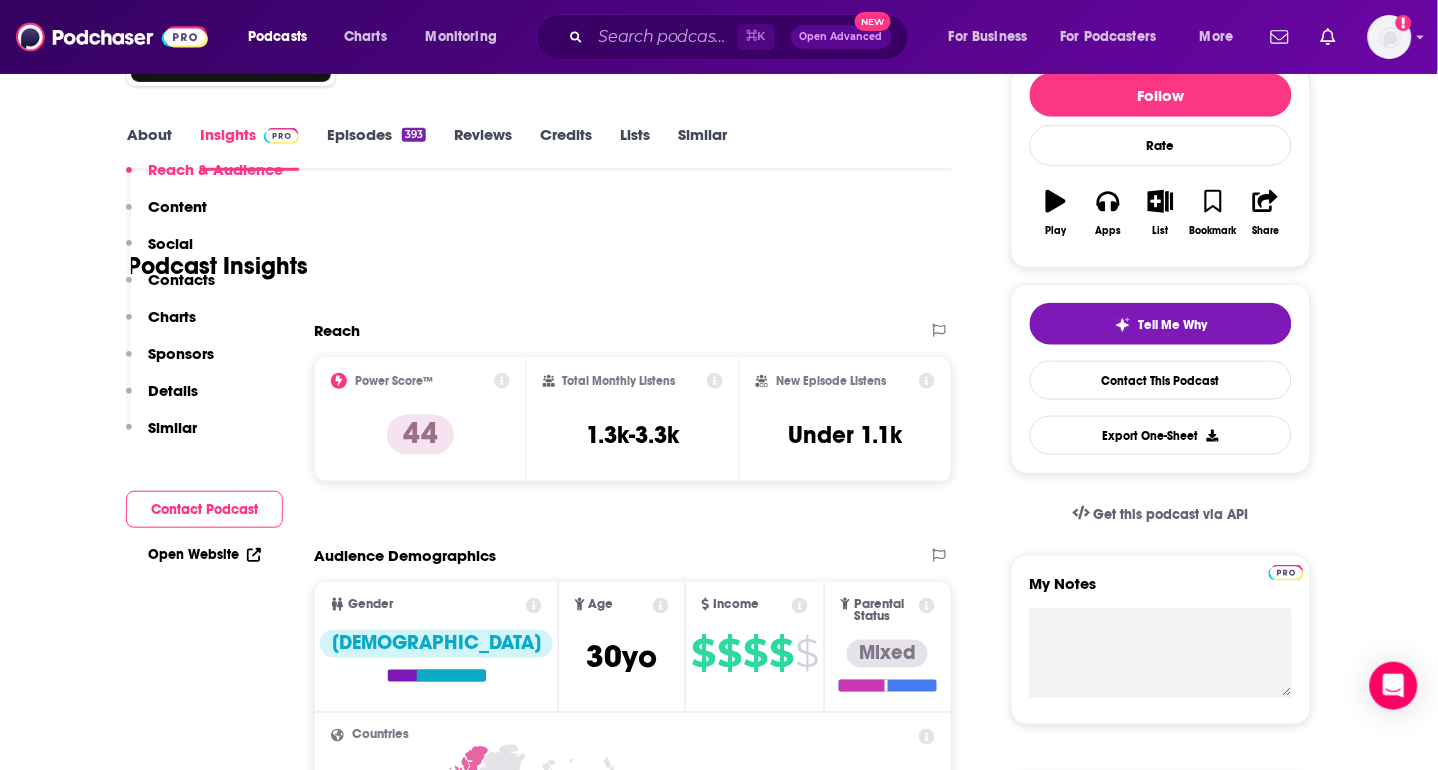 scroll, scrollTop: 455, scrollLeft: 0, axis: vertical 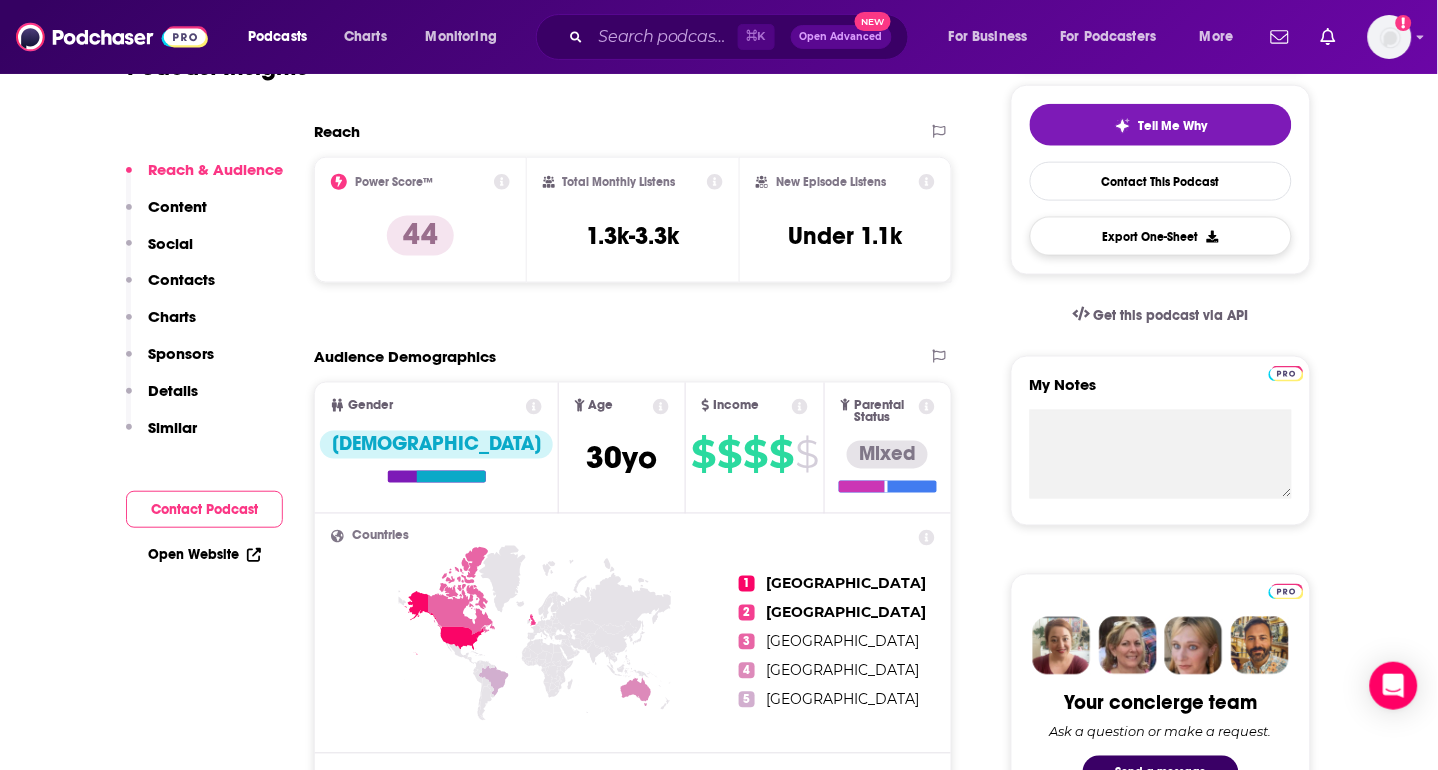 click on "Export One-Sheet" at bounding box center (1161, 236) 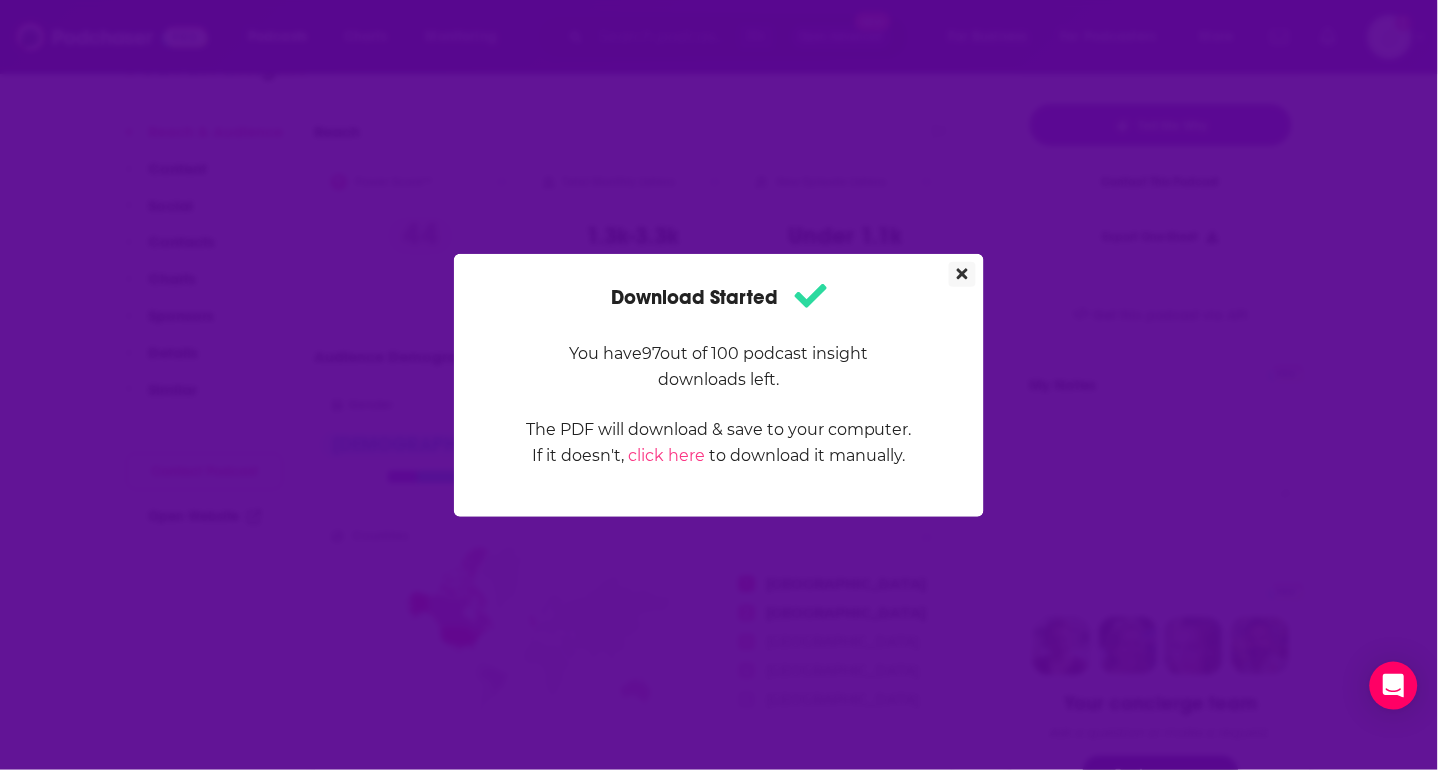 scroll, scrollTop: 0, scrollLeft: 0, axis: both 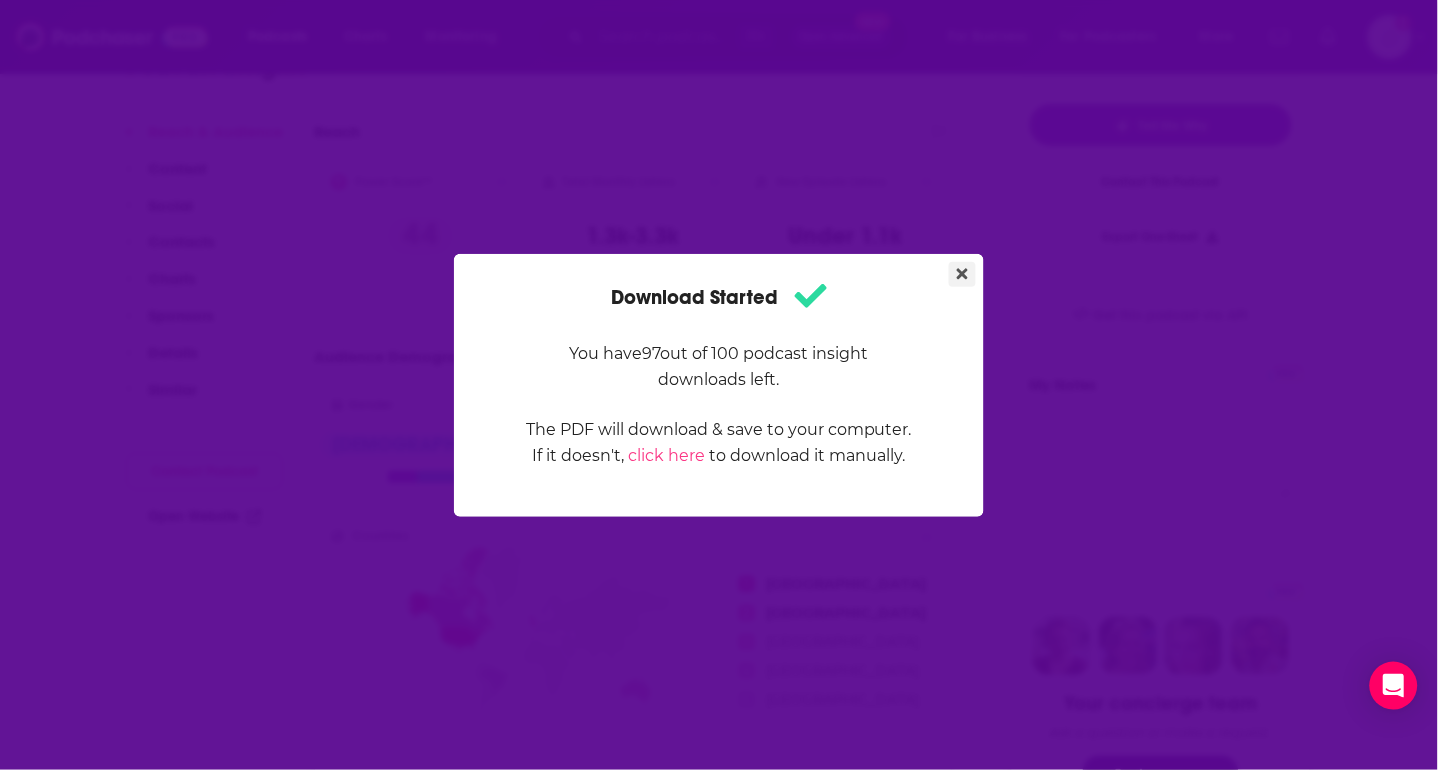 click 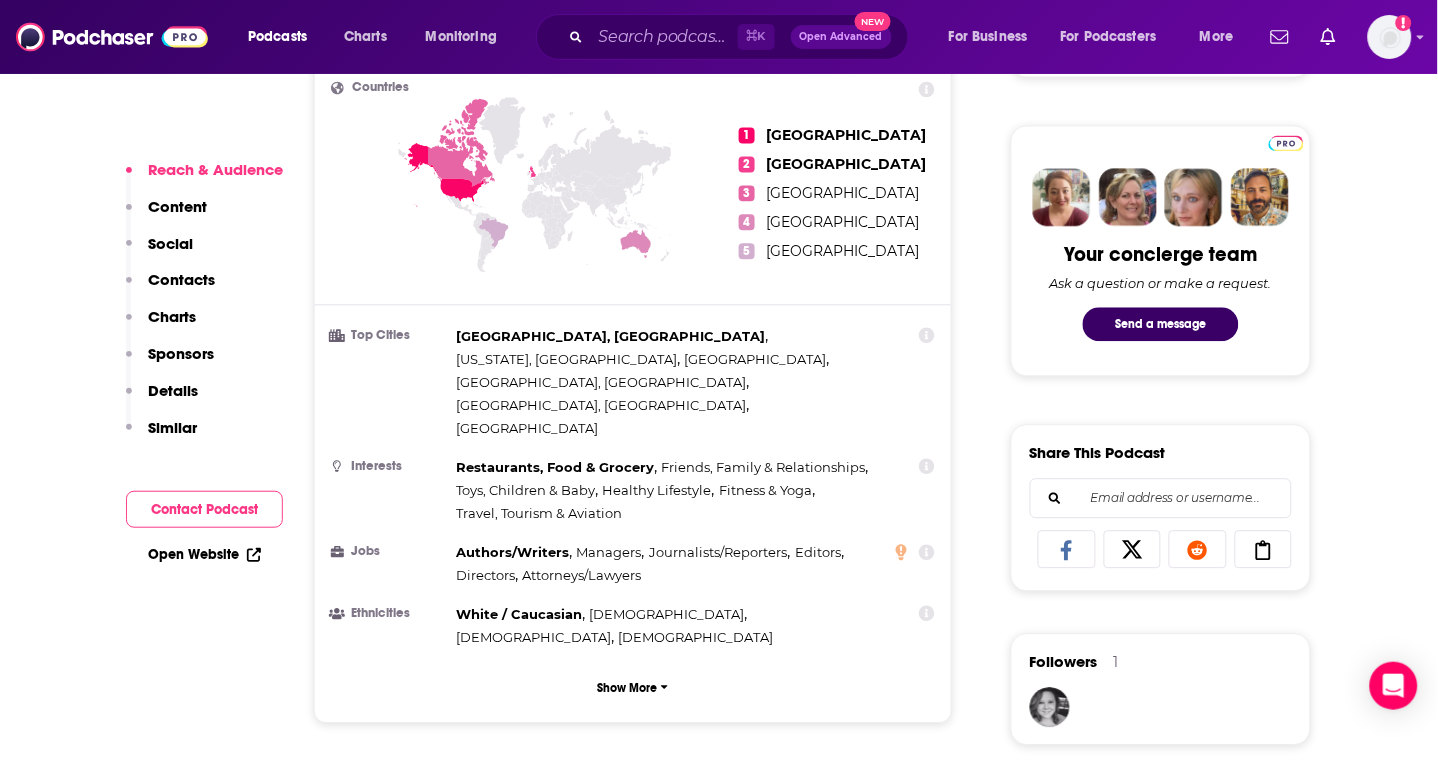 scroll, scrollTop: 894, scrollLeft: 0, axis: vertical 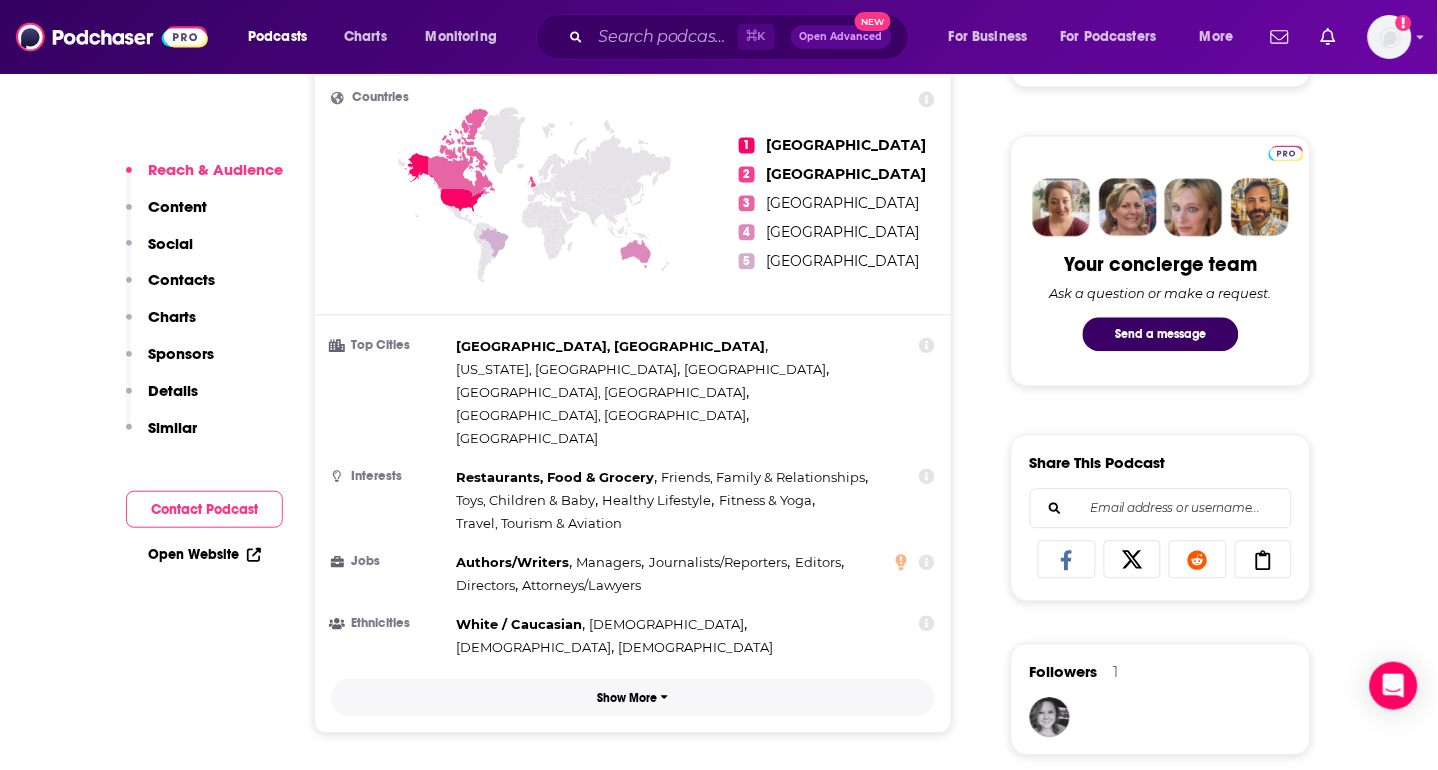 click on "Show More" at bounding box center [628, 698] 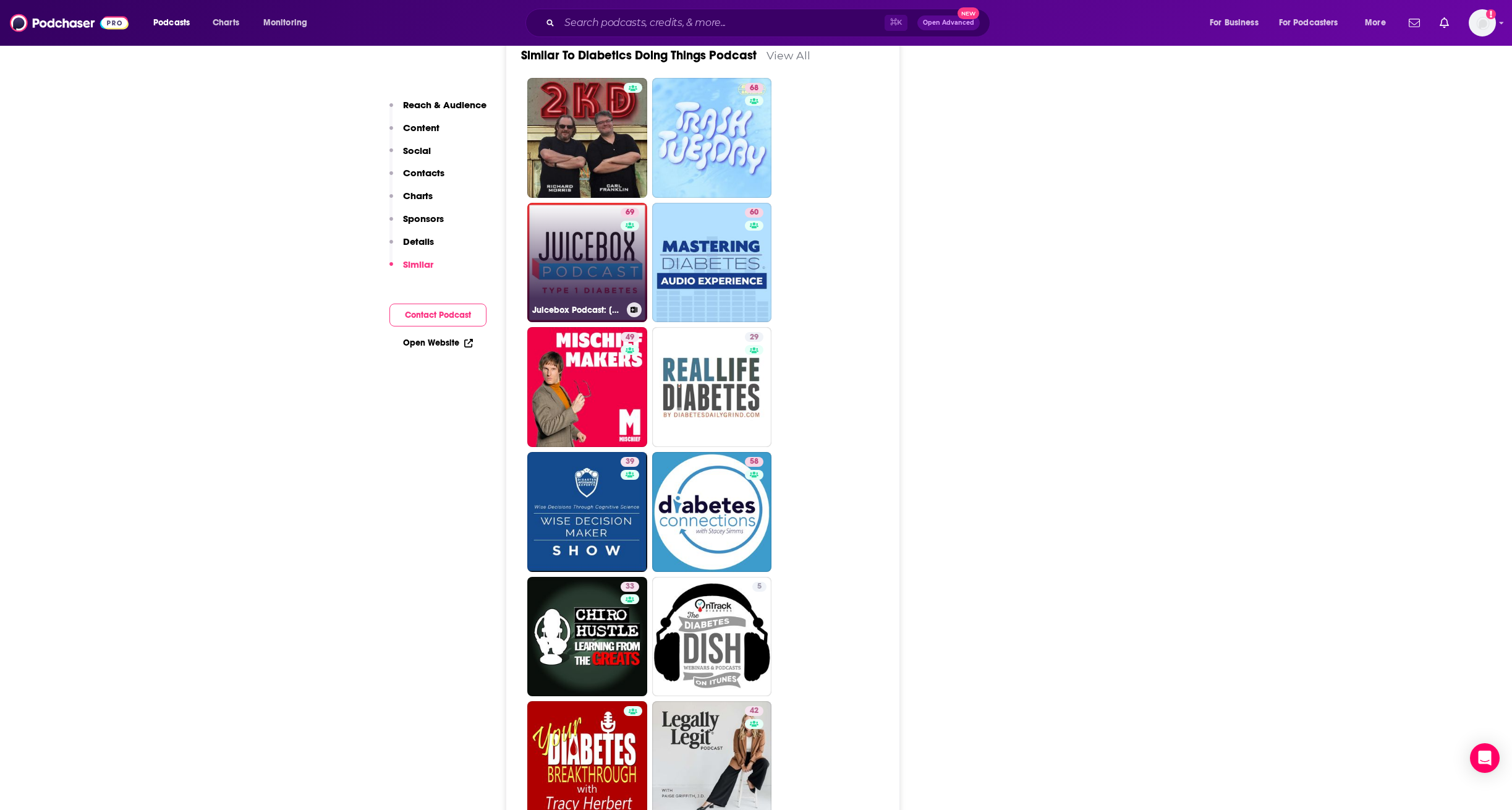 scroll, scrollTop: 2036, scrollLeft: 0, axis: vertical 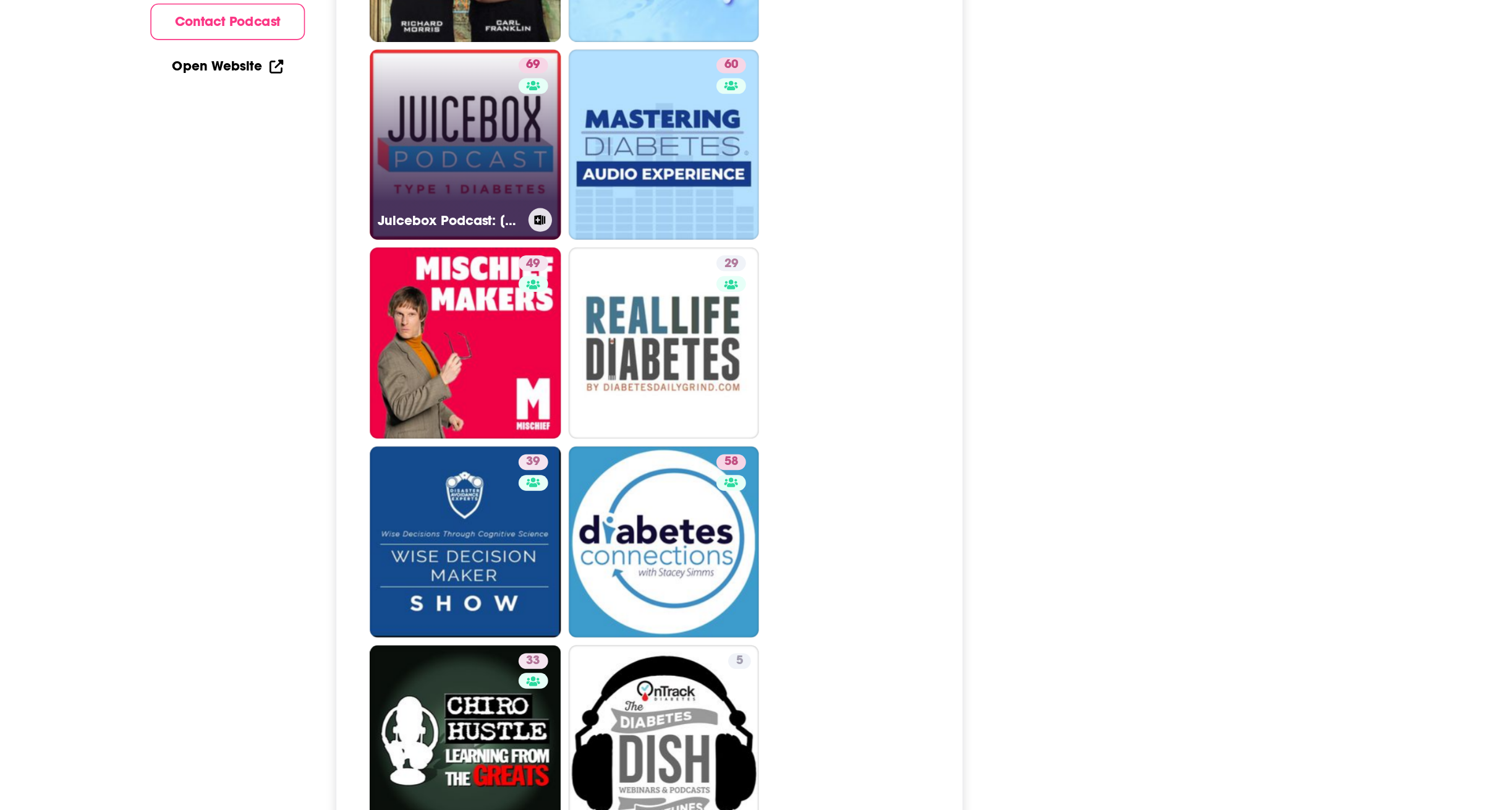 click on "69 Juicebox Podcast: [MEDICAL_DATA]" at bounding box center [587, 393] 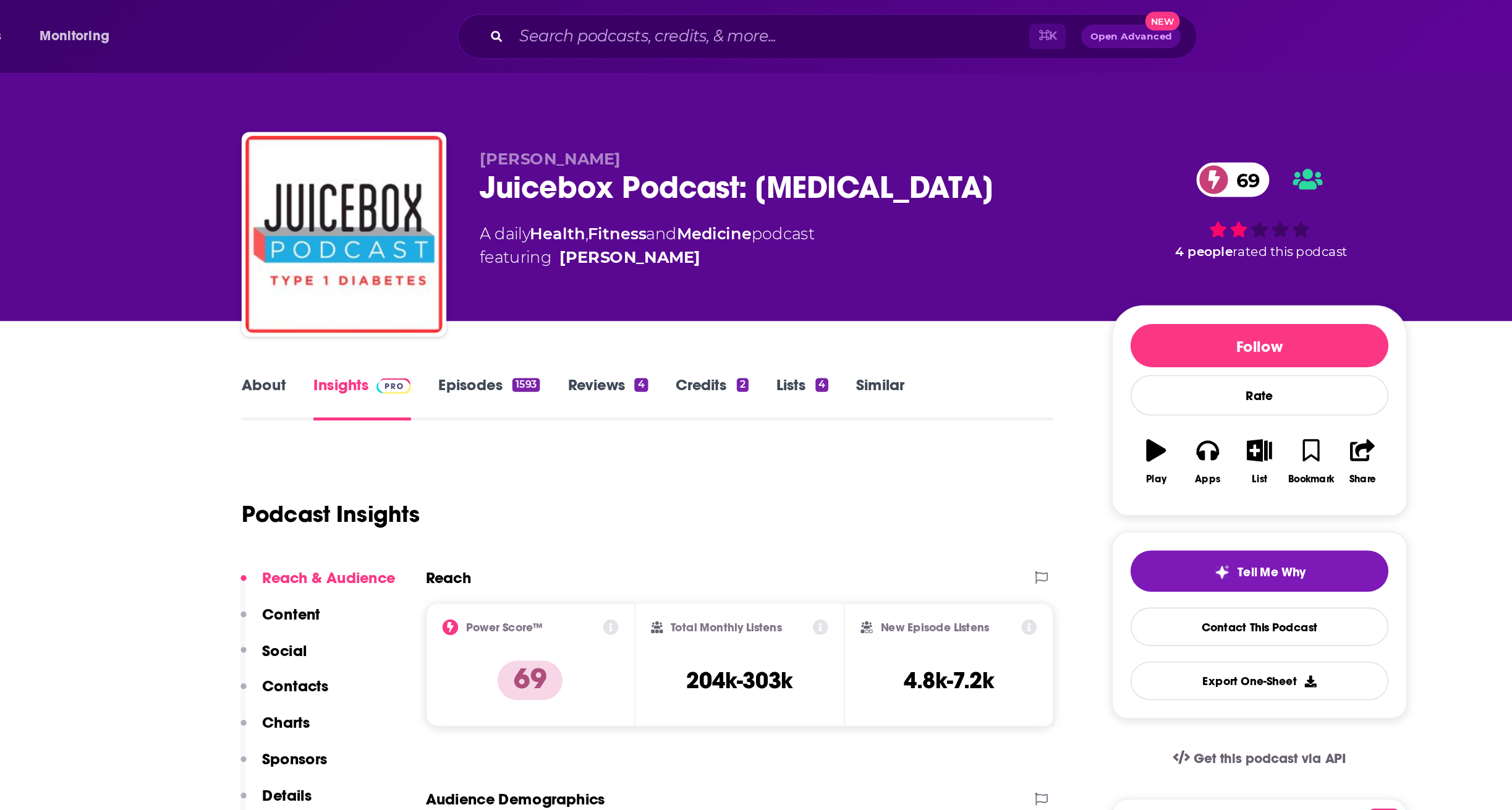 scroll, scrollTop: 0, scrollLeft: 0, axis: both 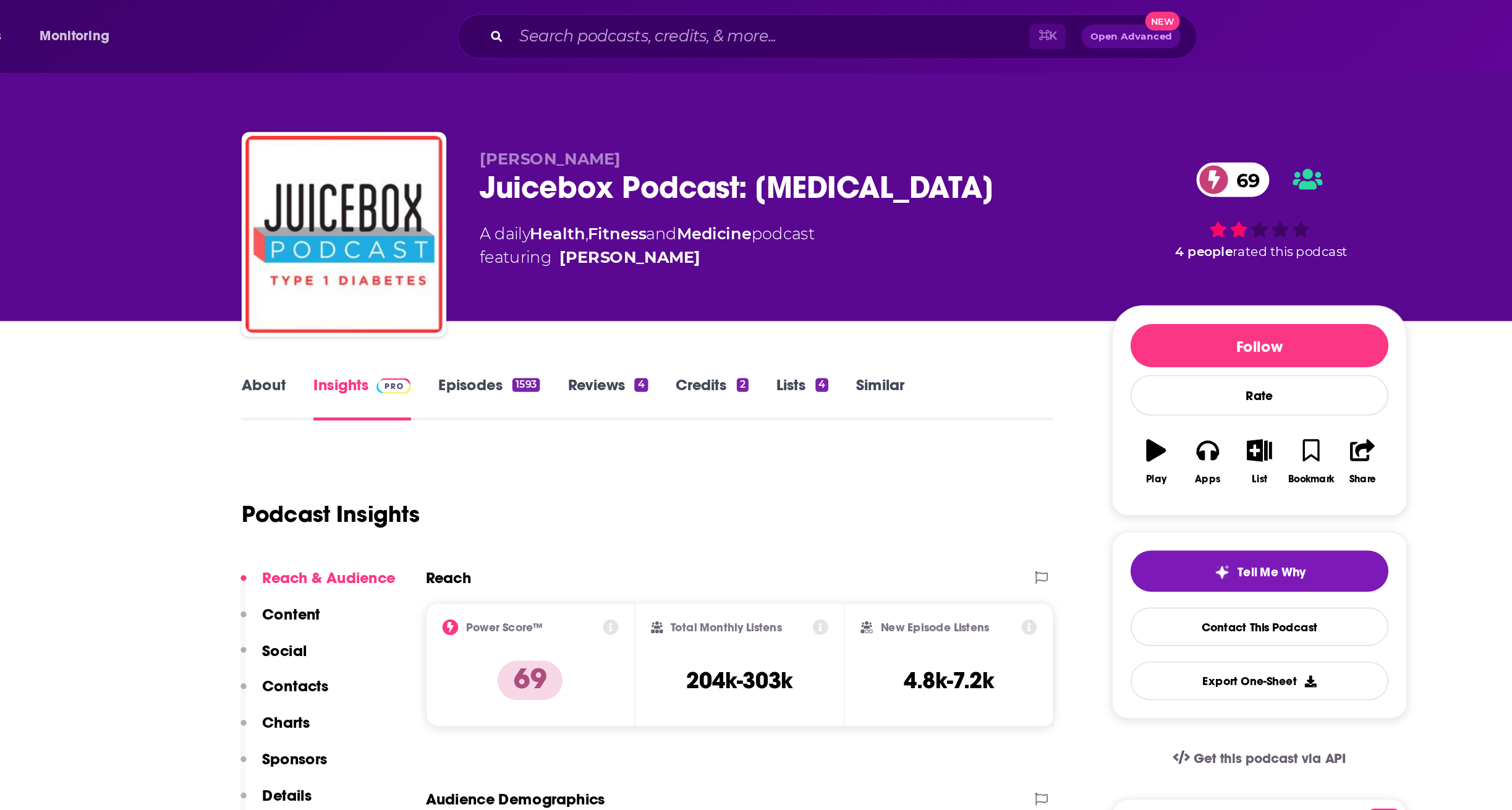 click on "Juicebox Podcast: [MEDICAL_DATA] 69" at bounding box center (728, 117) 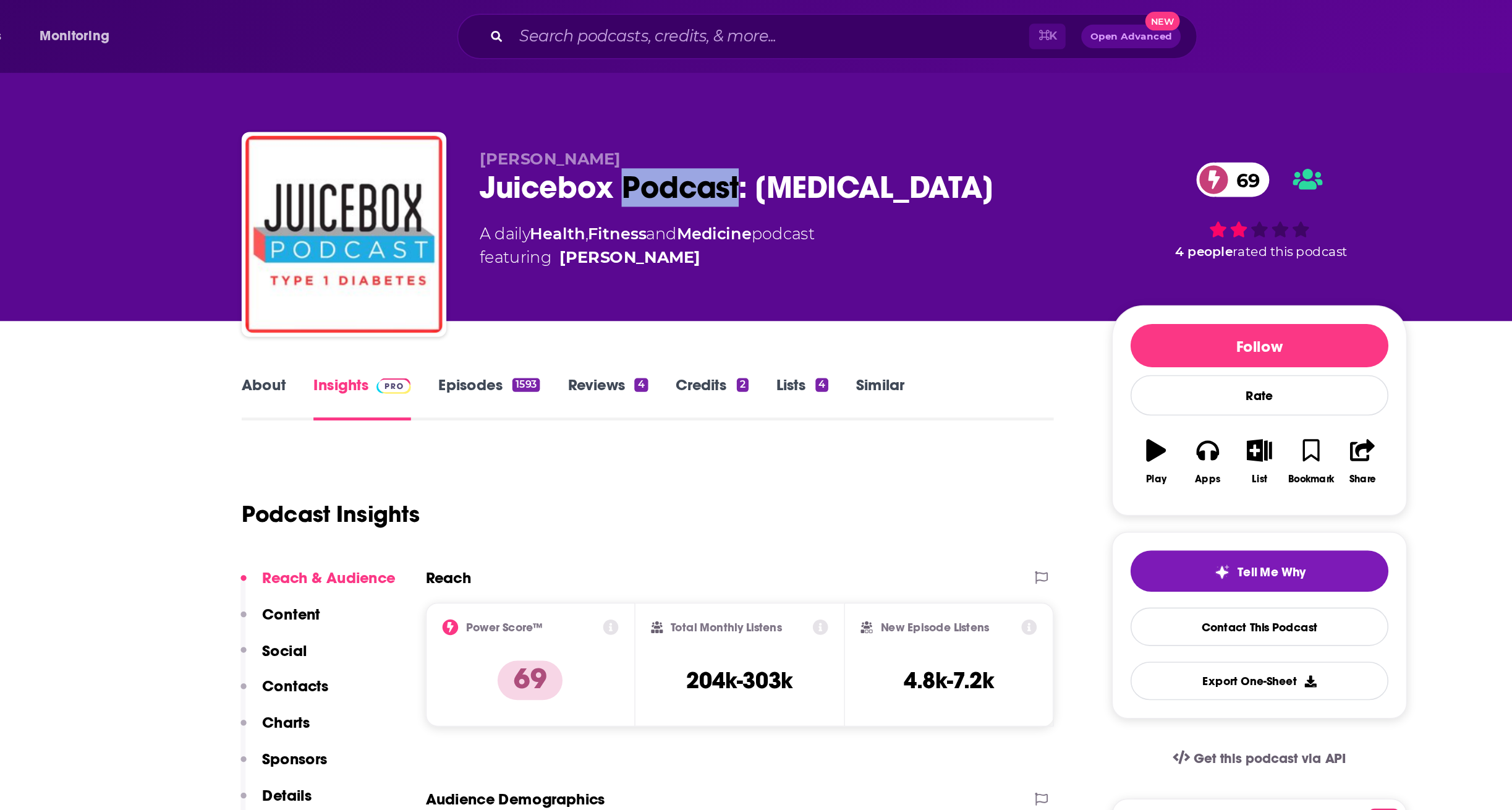 click on "Juicebox Podcast: [MEDICAL_DATA] 69" at bounding box center (728, 117) 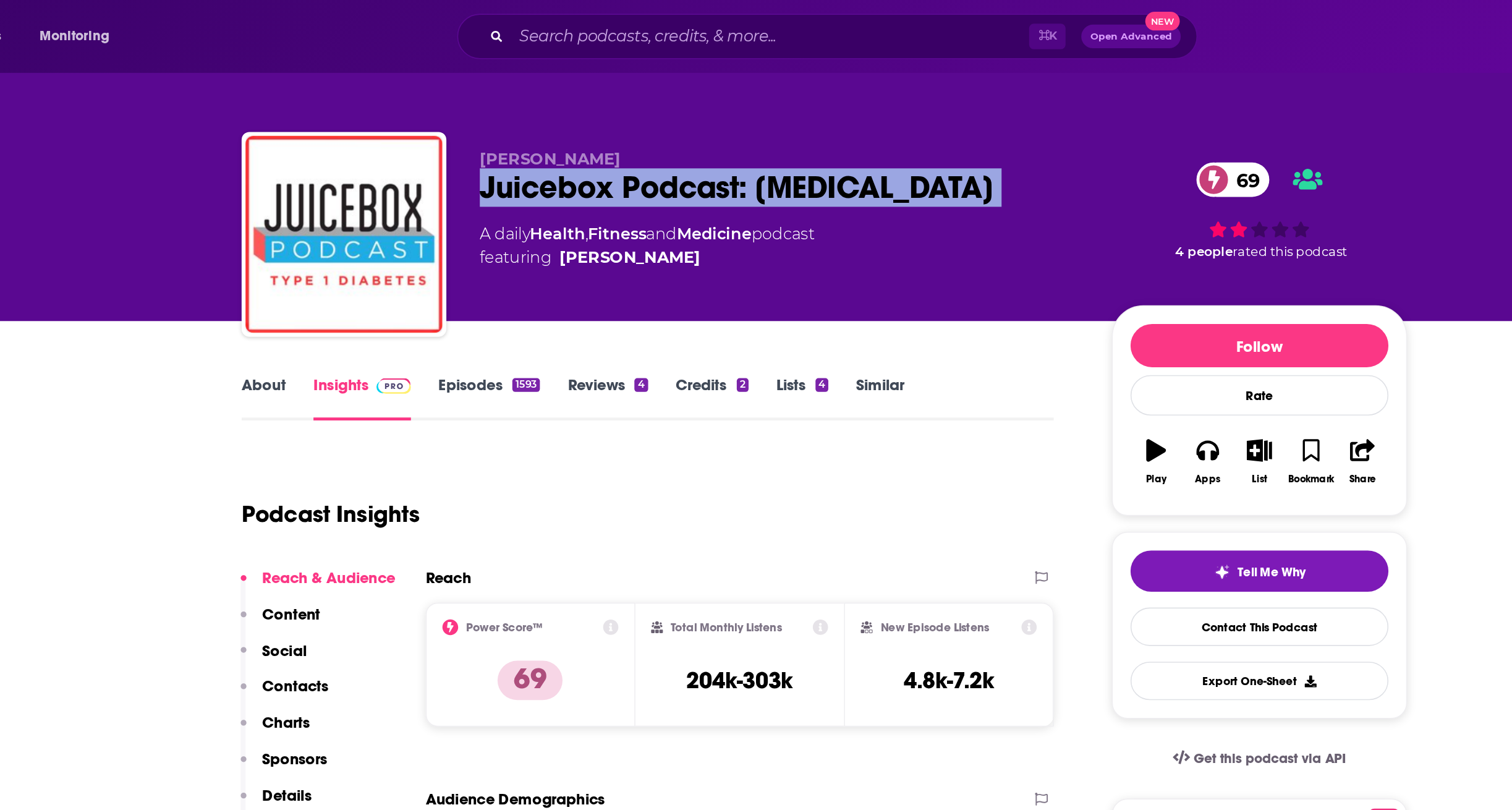 click on "Juicebox Podcast: [MEDICAL_DATA] 69" at bounding box center (728, 117) 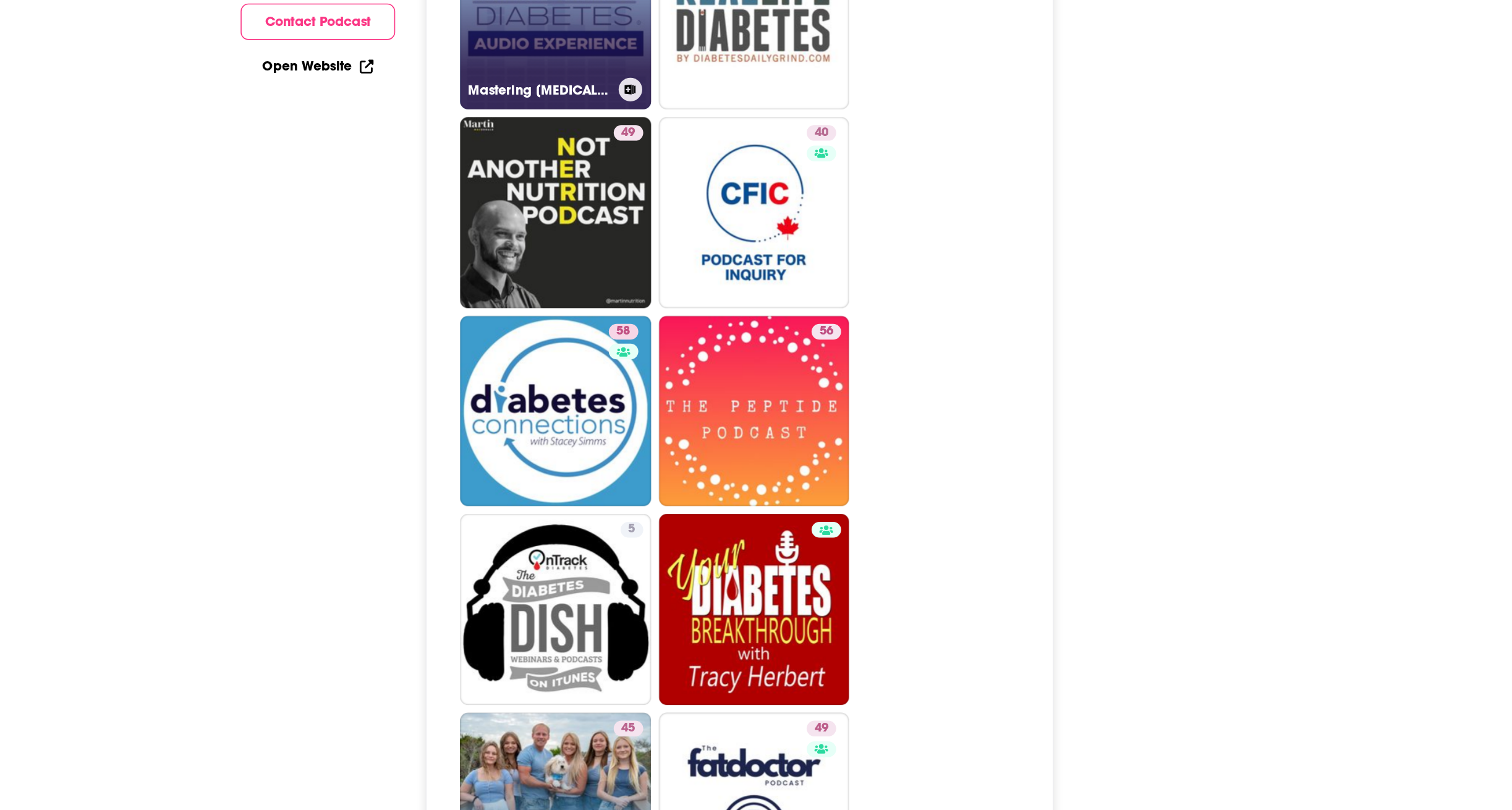 scroll, scrollTop: 2517, scrollLeft: 0, axis: vertical 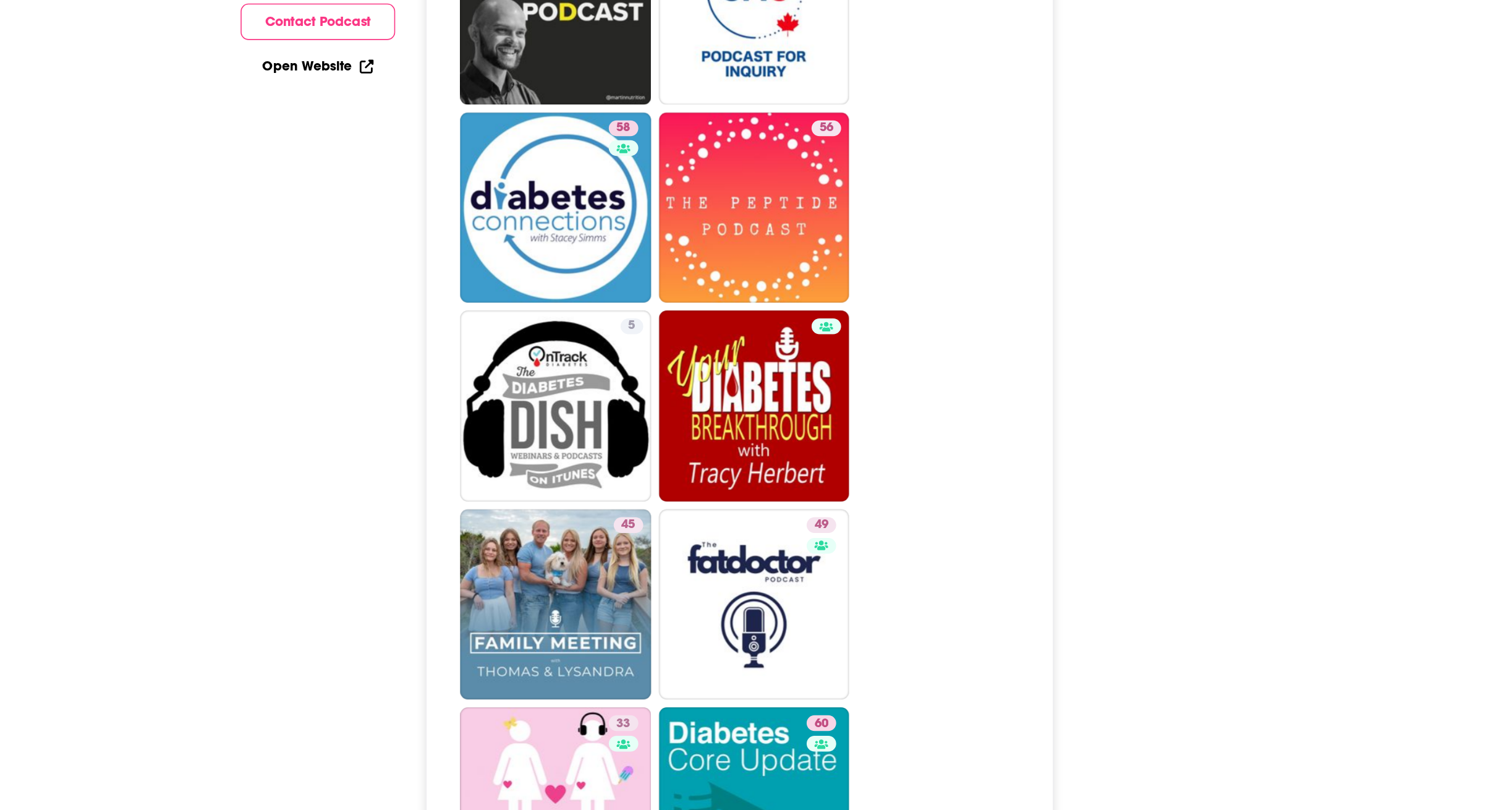 click on "60 Mastering [MEDICAL_DATA] Audio Experience" at bounding box center (587, 183) 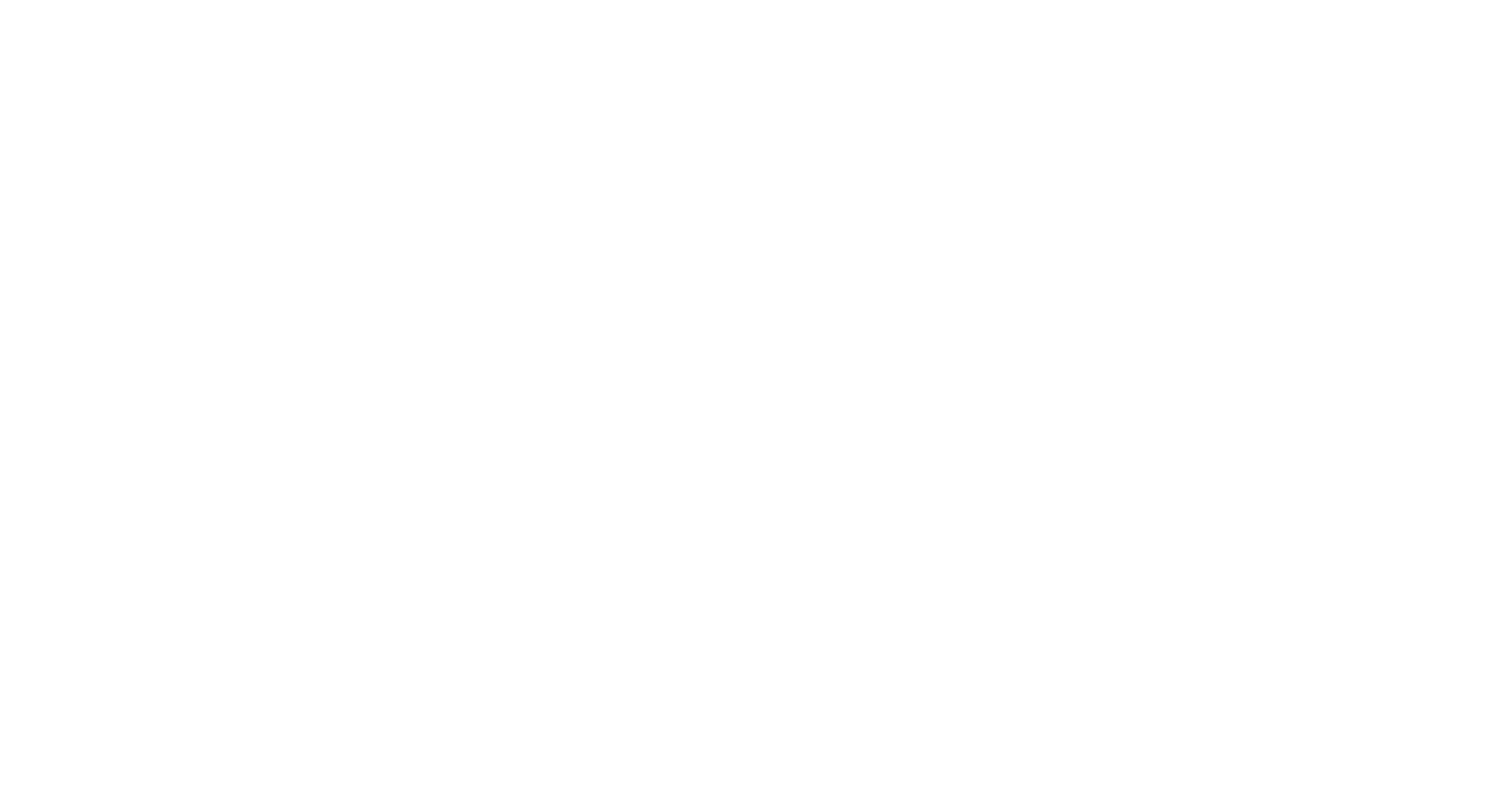 scroll, scrollTop: 0, scrollLeft: 0, axis: both 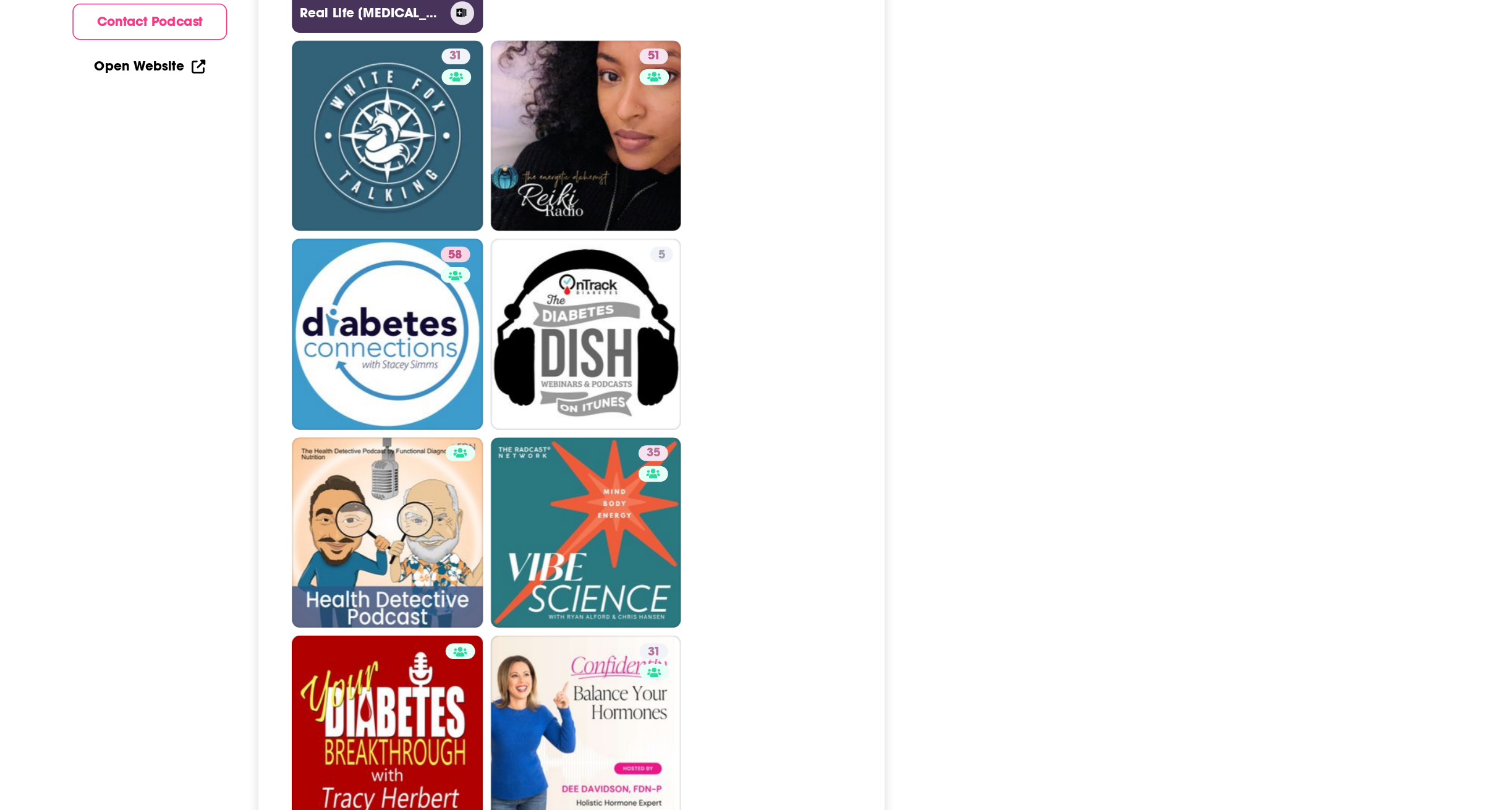 click on "29 Real Life [MEDICAL_DATA]" at bounding box center (587, 262) 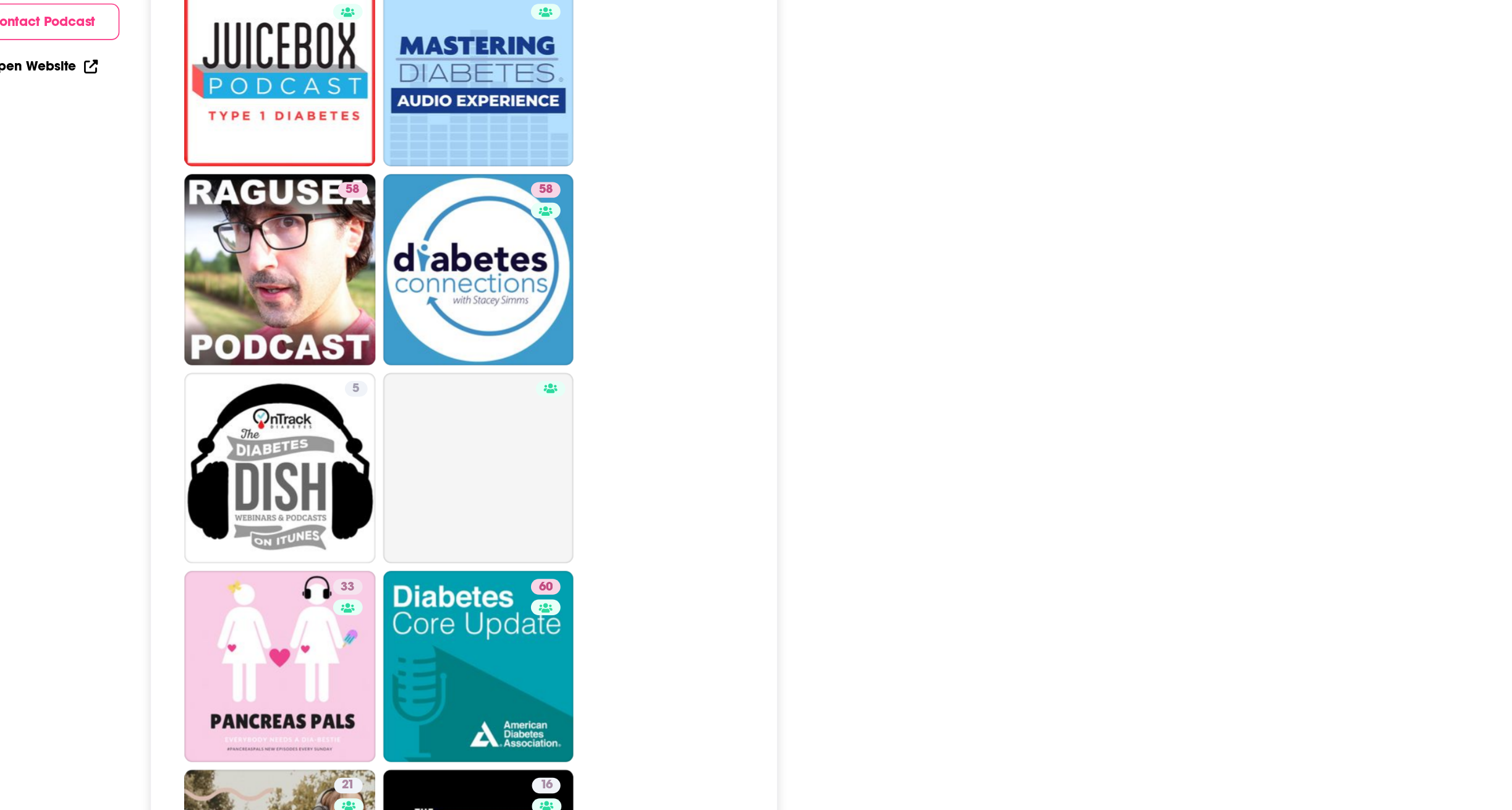 scroll, scrollTop: 2012, scrollLeft: 0, axis: vertical 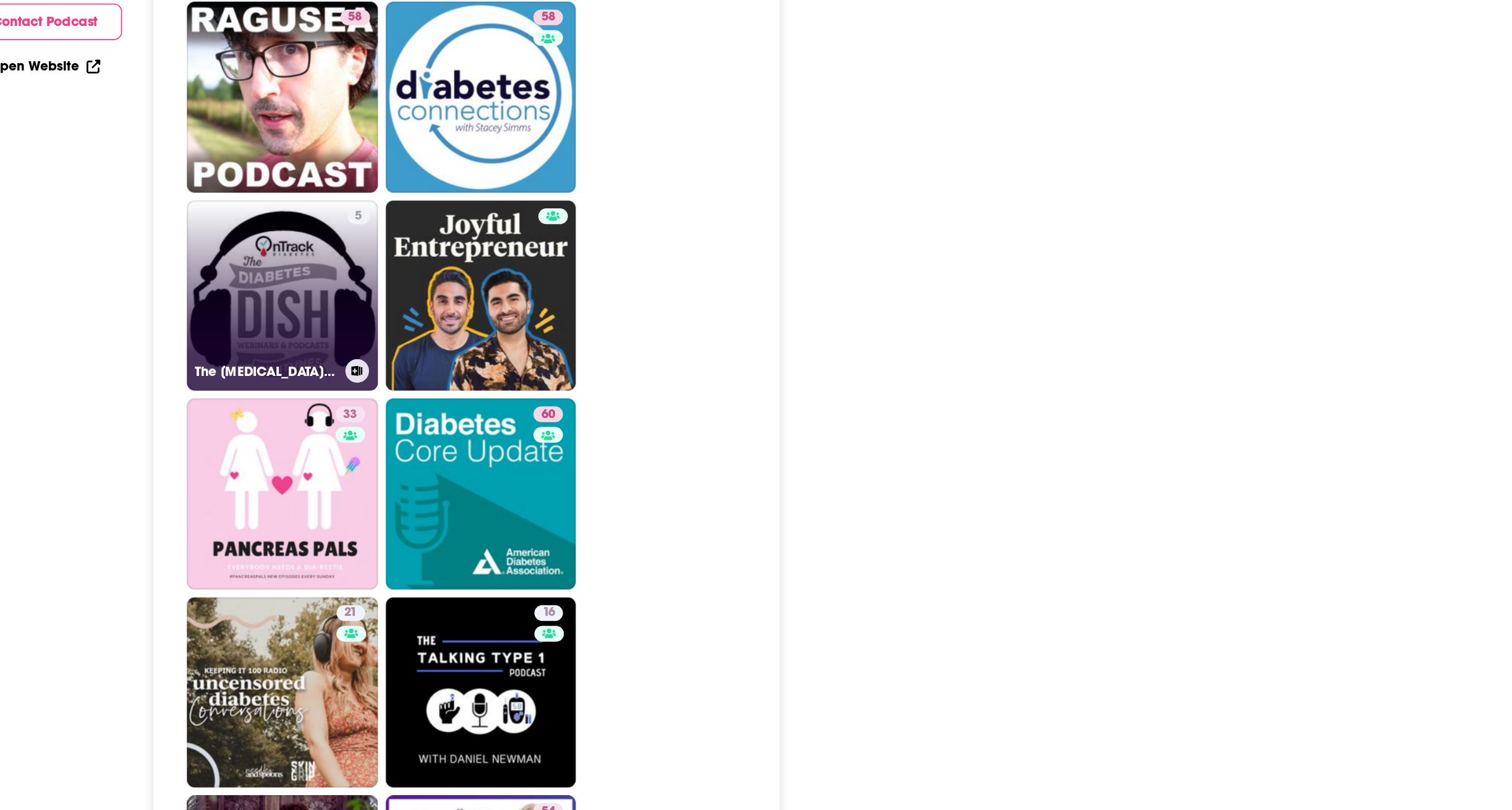 click on "5 The [MEDICAL_DATA] Dish" at bounding box center (587, 487) 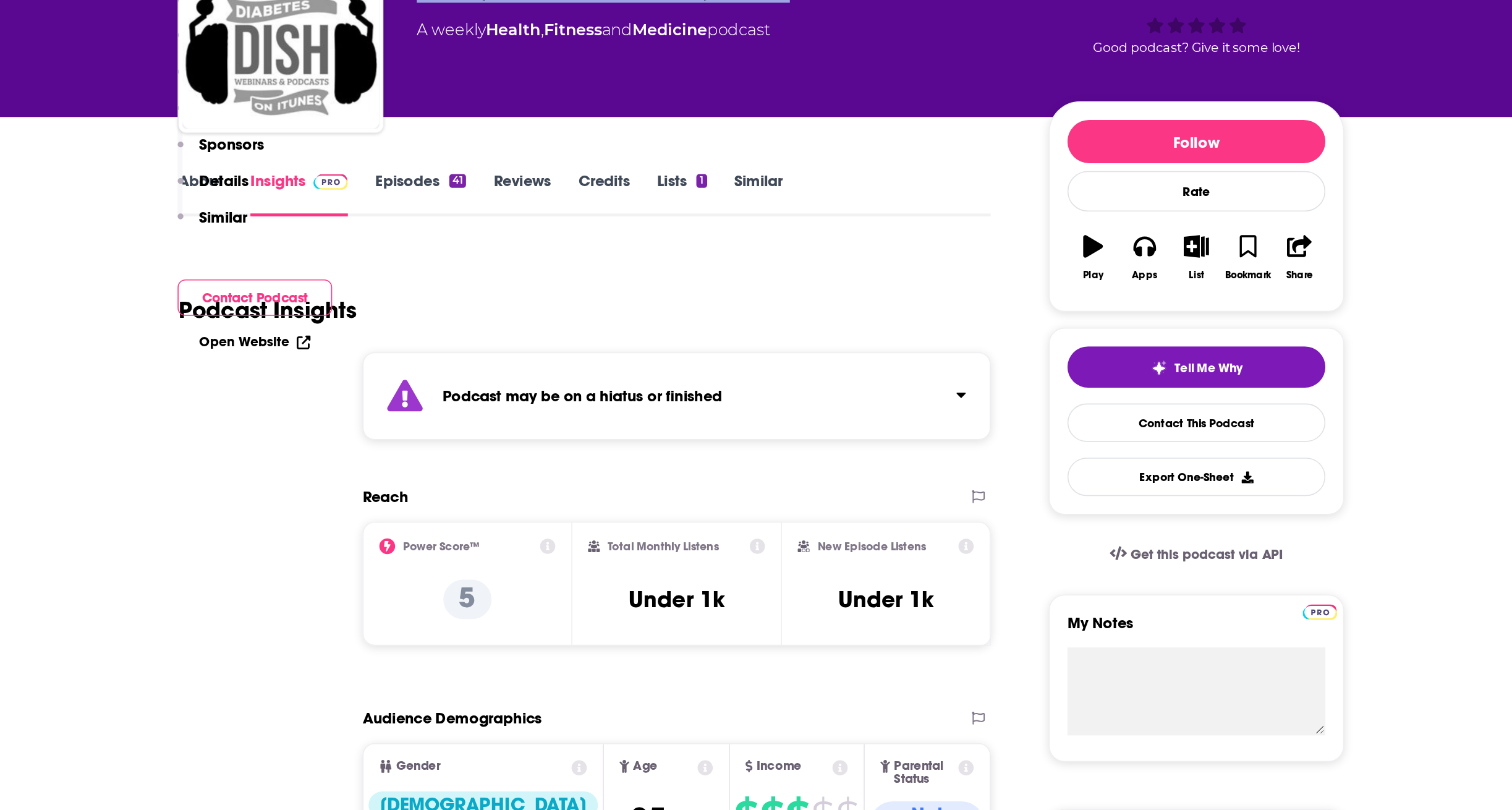 scroll, scrollTop: 63, scrollLeft: 0, axis: vertical 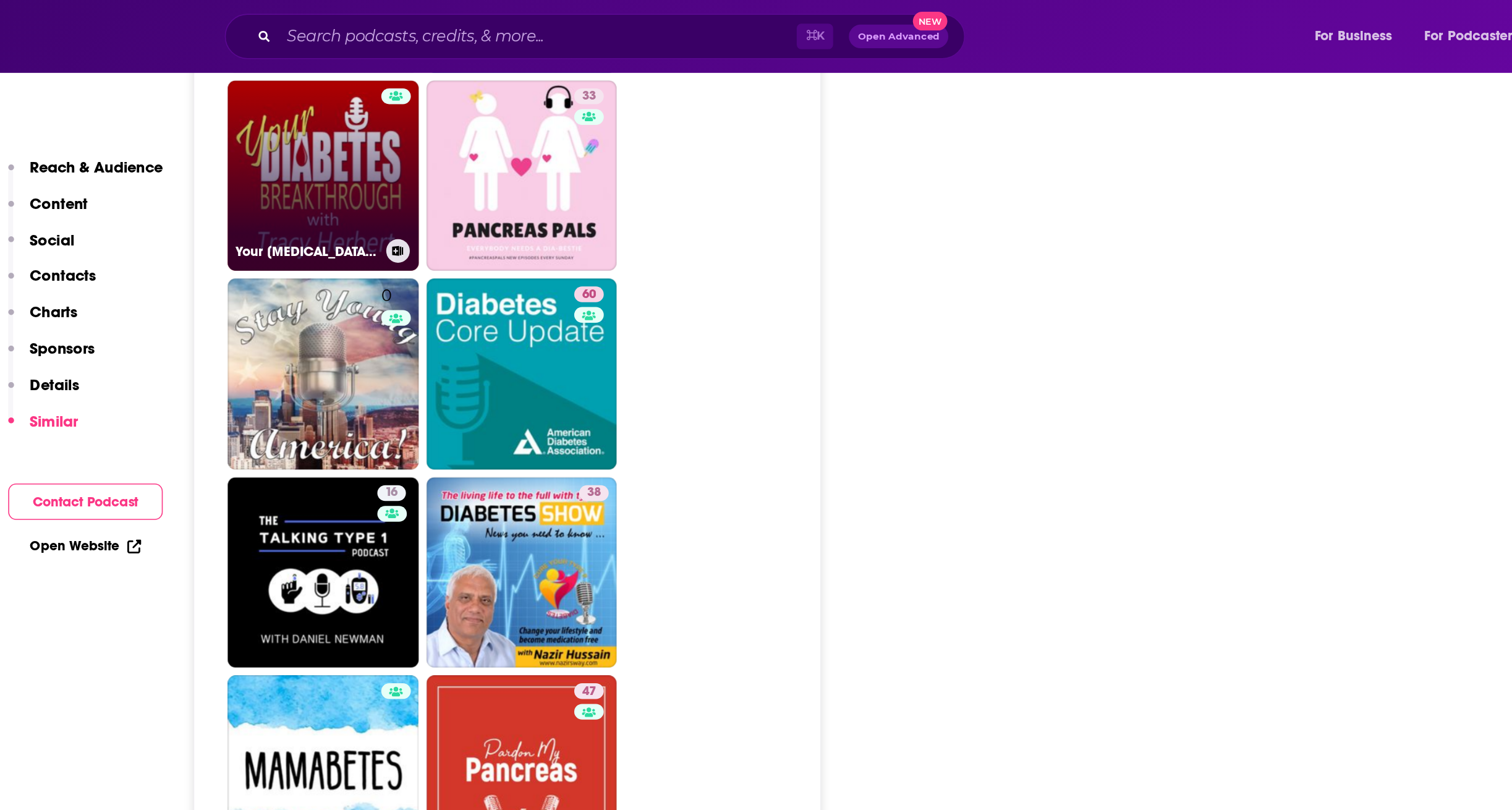 click on "Your [MEDICAL_DATA] Breakthrough" at bounding box center (587, 111) 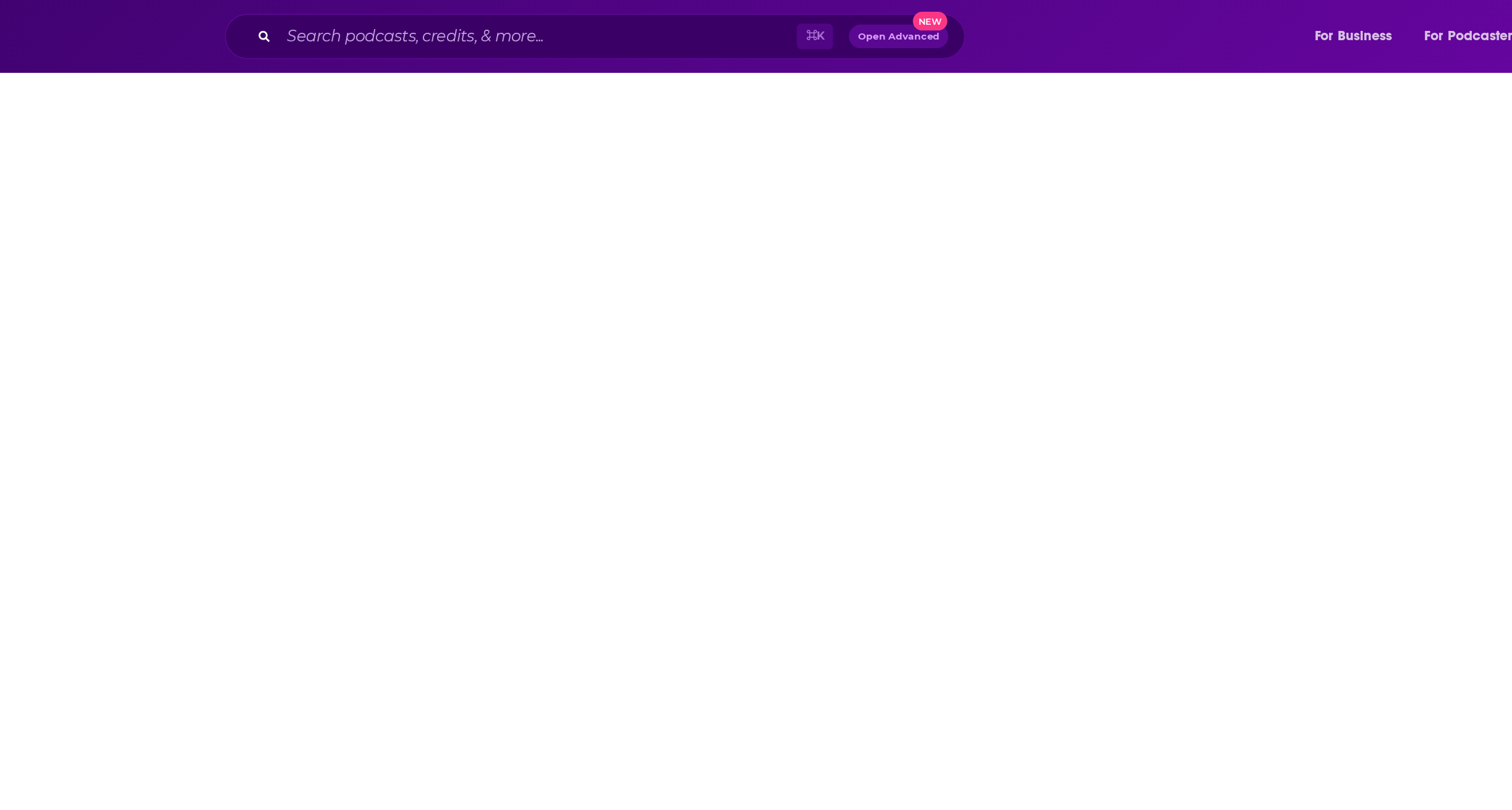 scroll, scrollTop: 0, scrollLeft: 0, axis: both 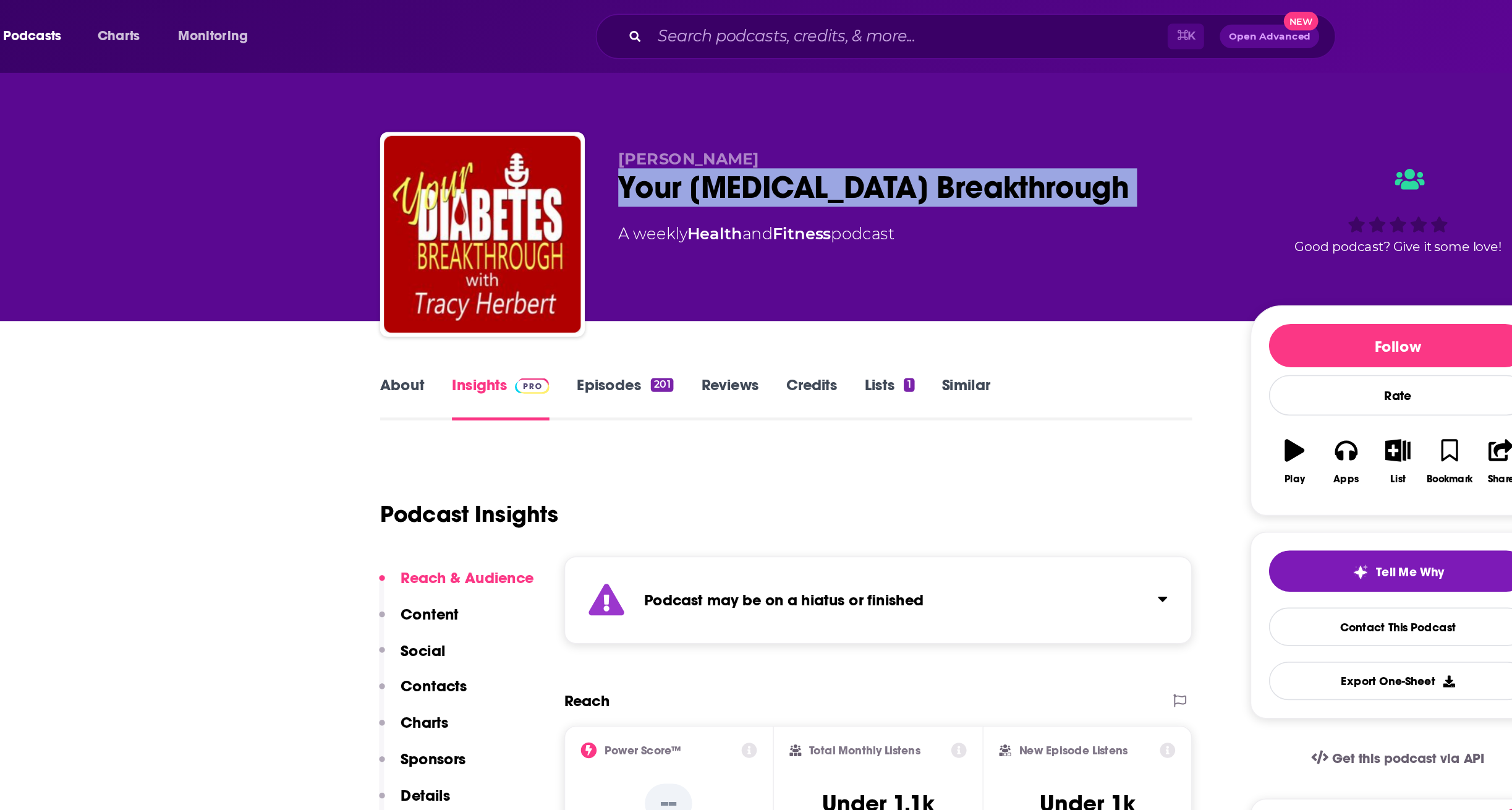click on "Your [MEDICAL_DATA] Breakthrough" at bounding box center [728, 117] 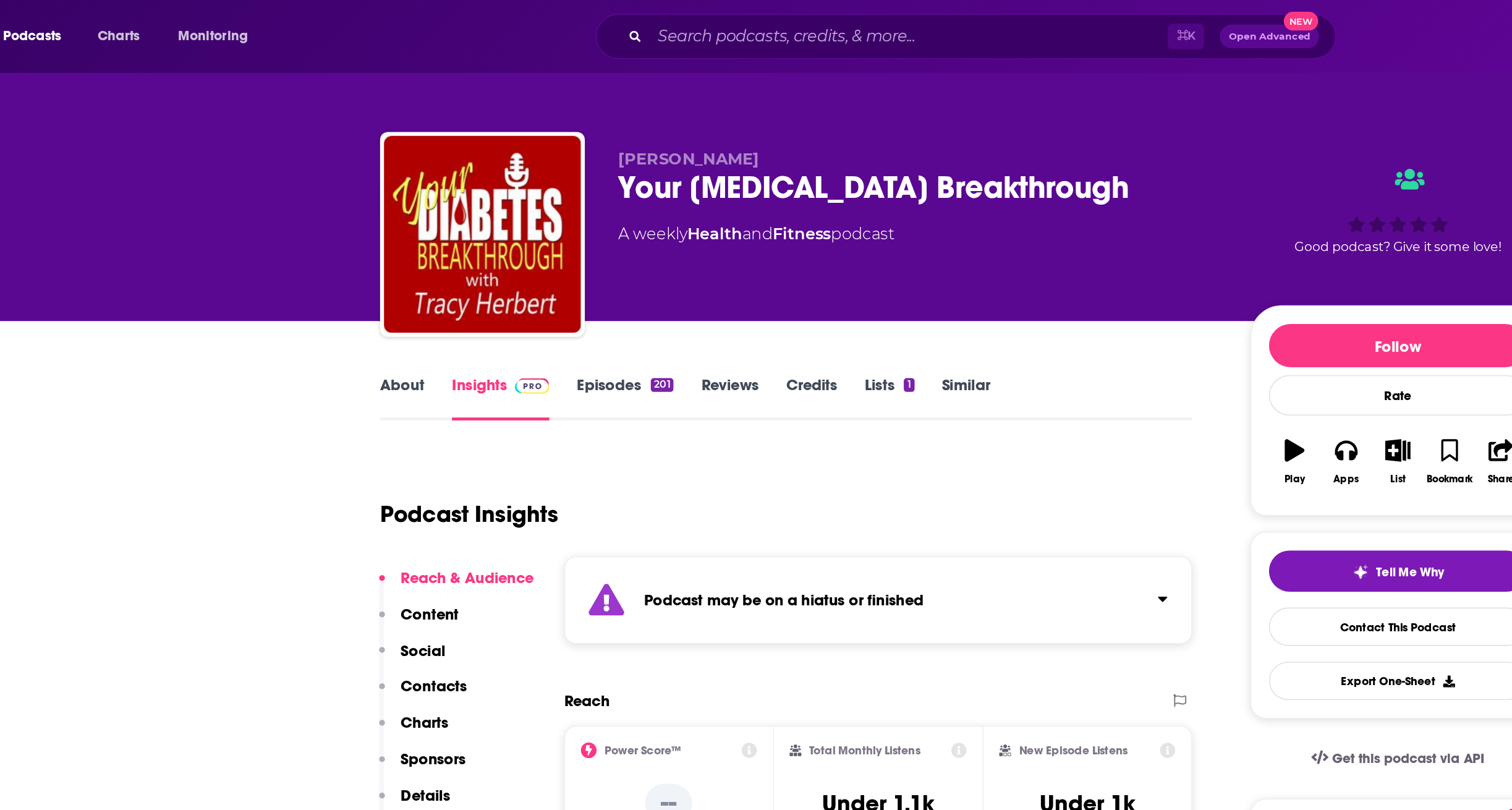 click on "Your [MEDICAL_DATA] Breakthrough" at bounding box center (728, 117) 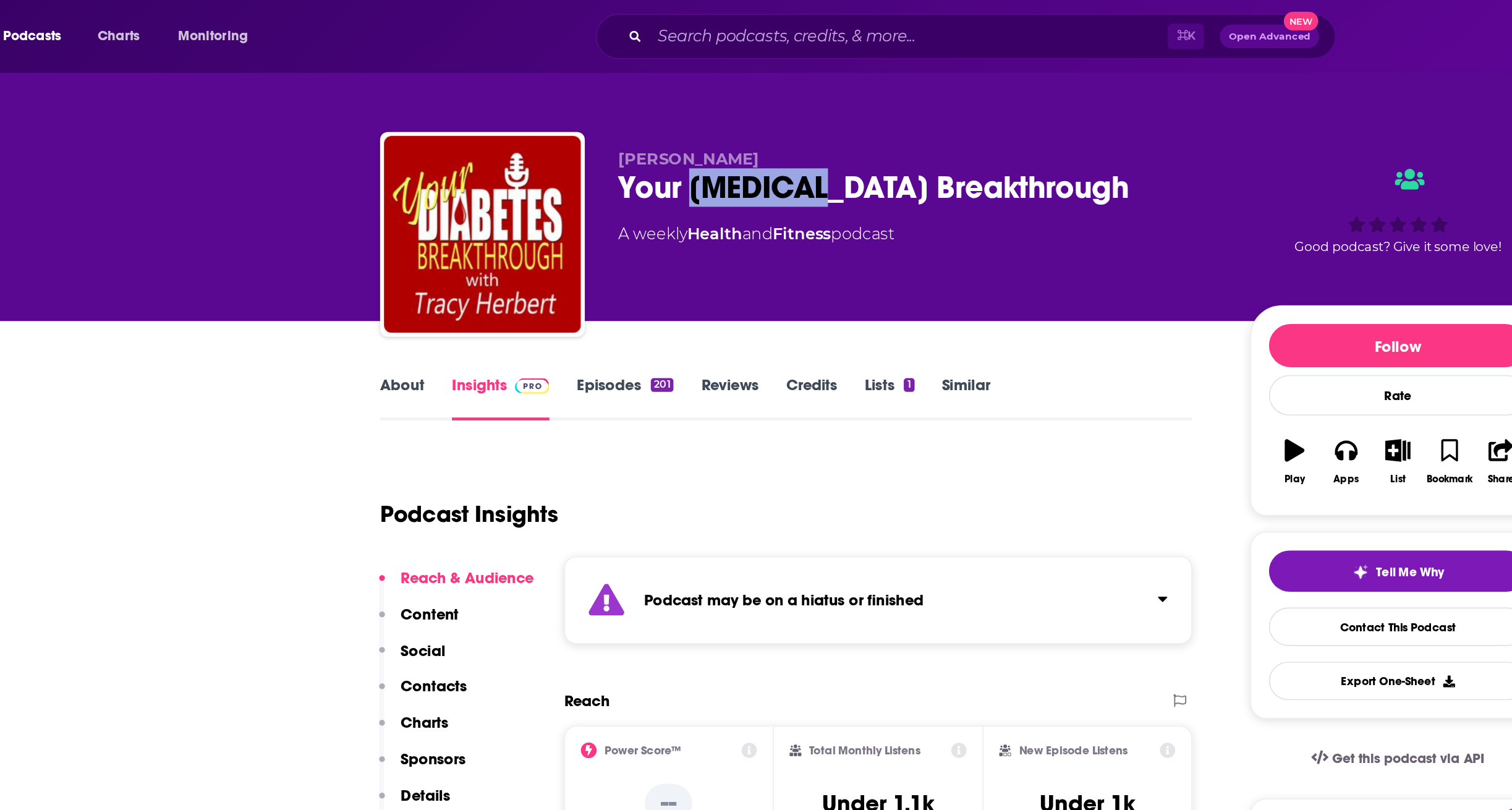 click on "Your [MEDICAL_DATA] Breakthrough" at bounding box center [728, 117] 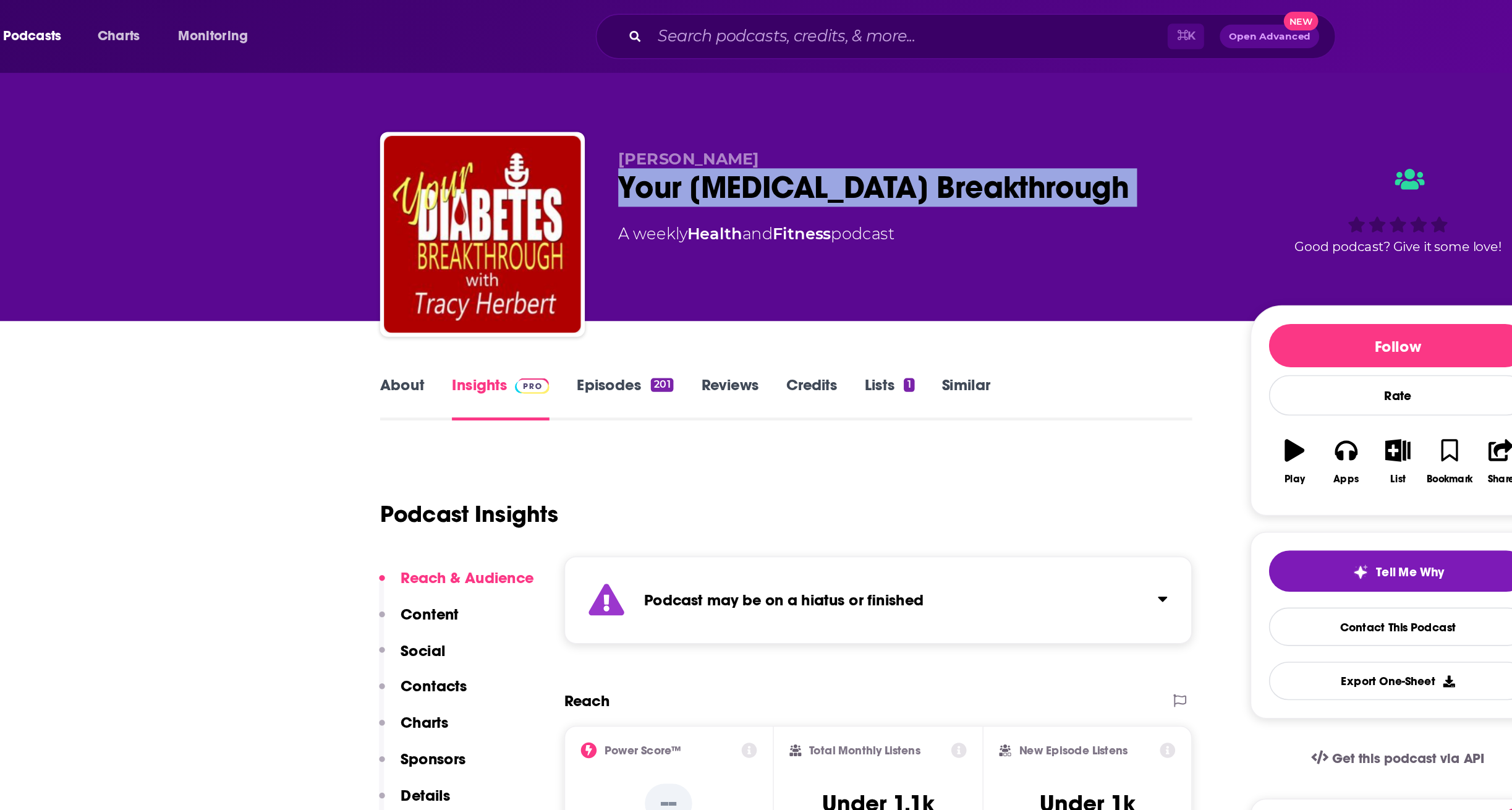 click on "Your [MEDICAL_DATA] Breakthrough" at bounding box center (728, 117) 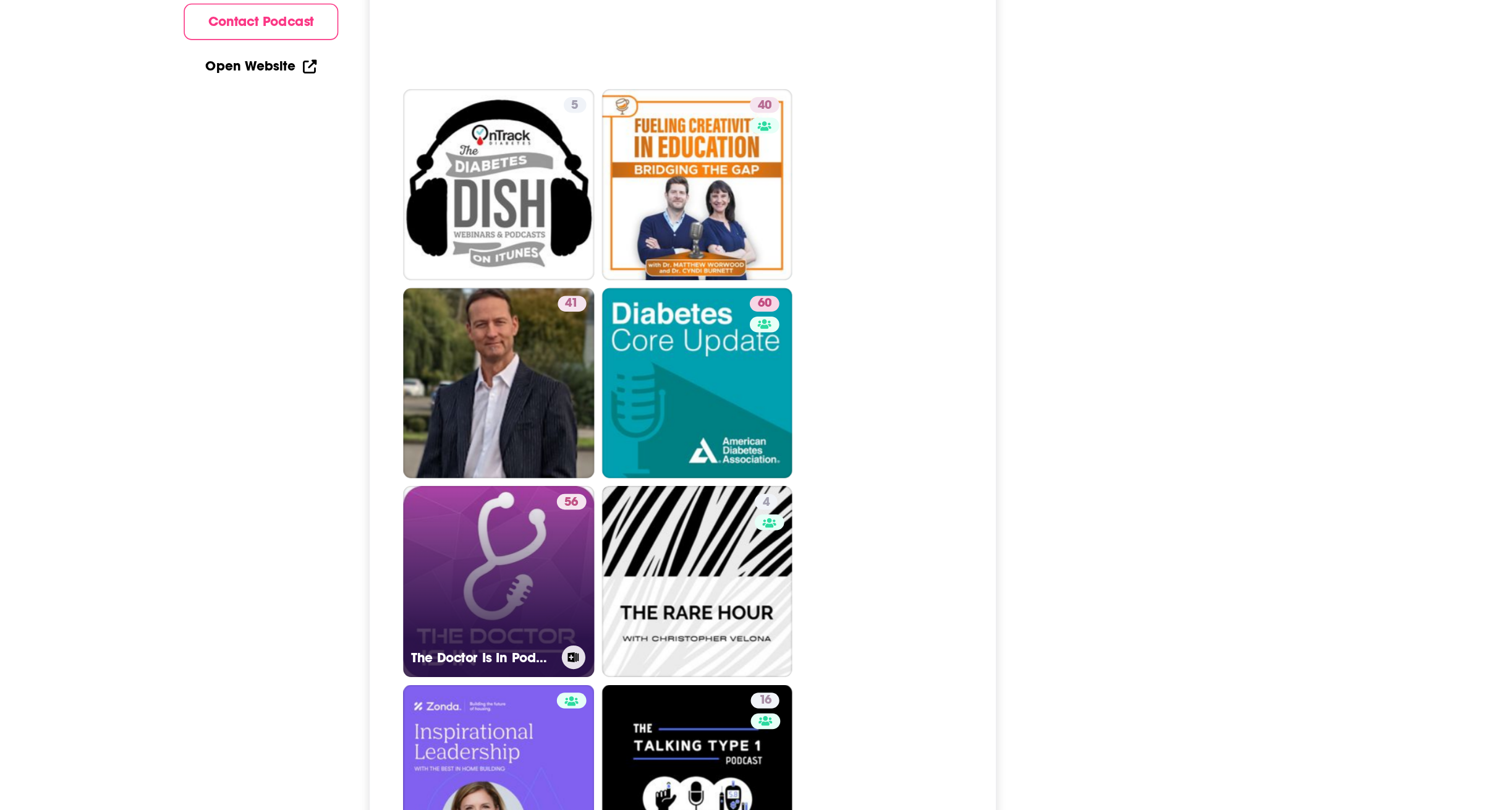 scroll, scrollTop: 2421, scrollLeft: 0, axis: vertical 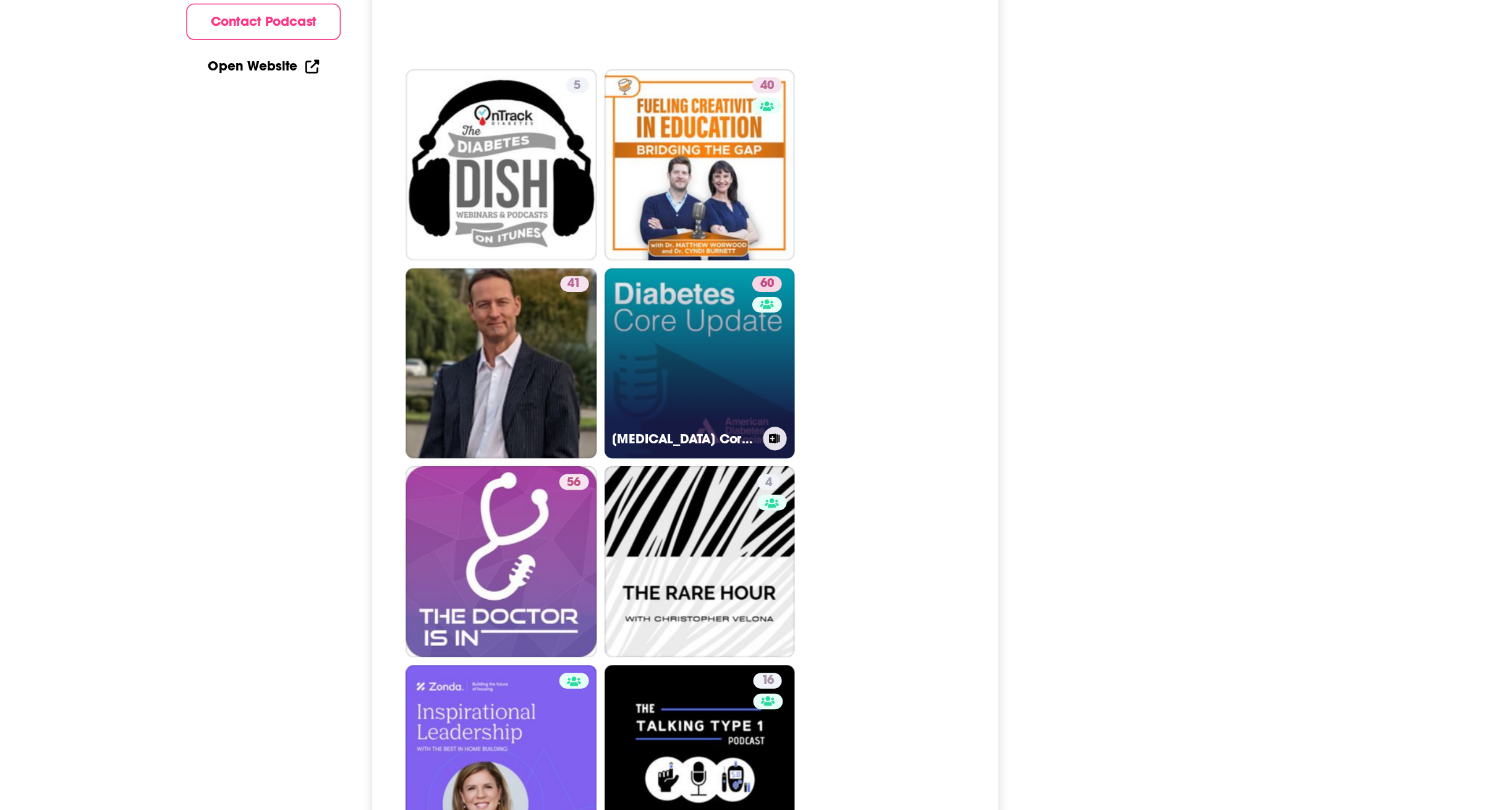 click on "60 [MEDICAL_DATA] Core Update" at bounding box center [712, 530] 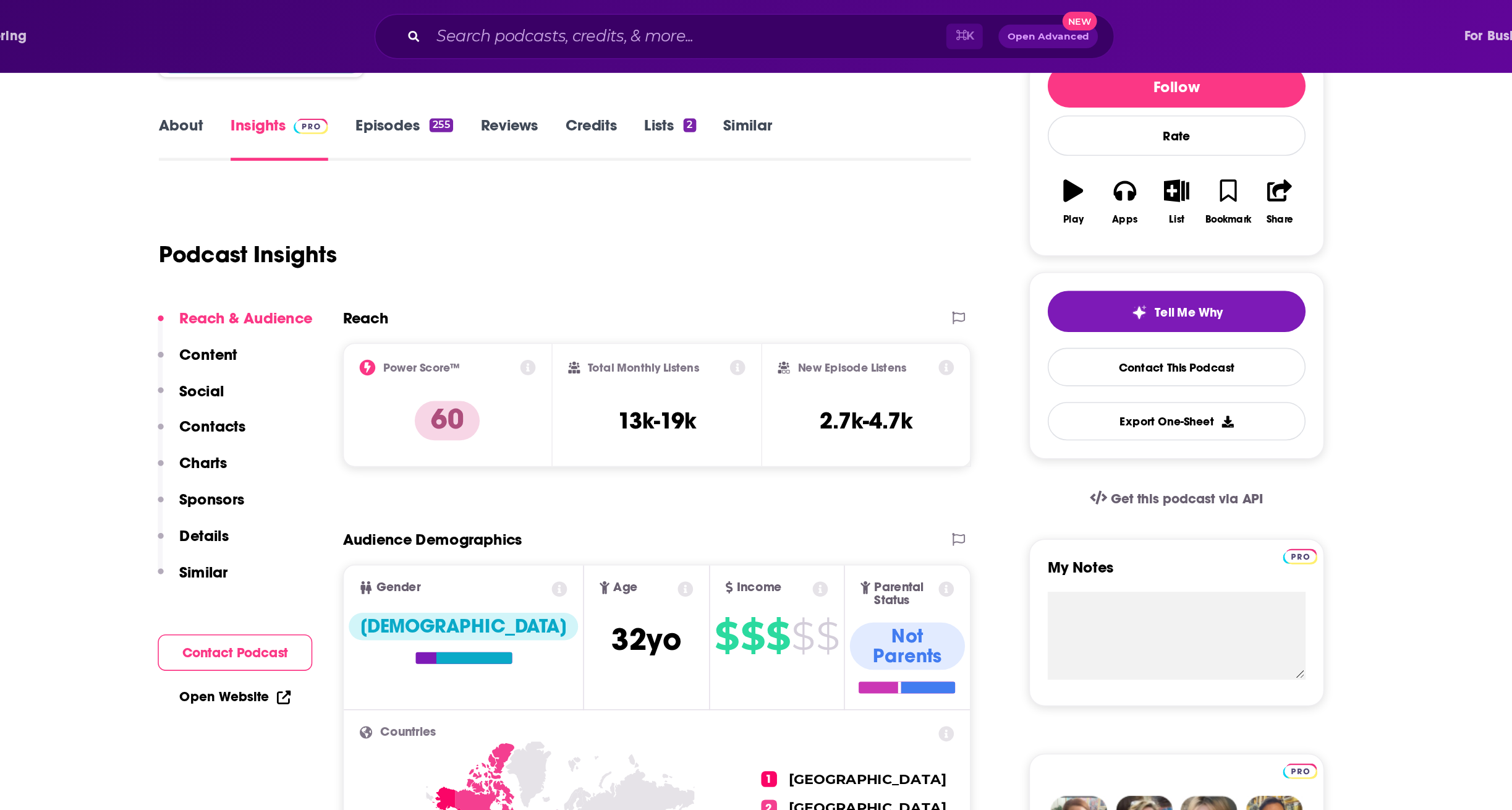 scroll, scrollTop: 96, scrollLeft: 0, axis: vertical 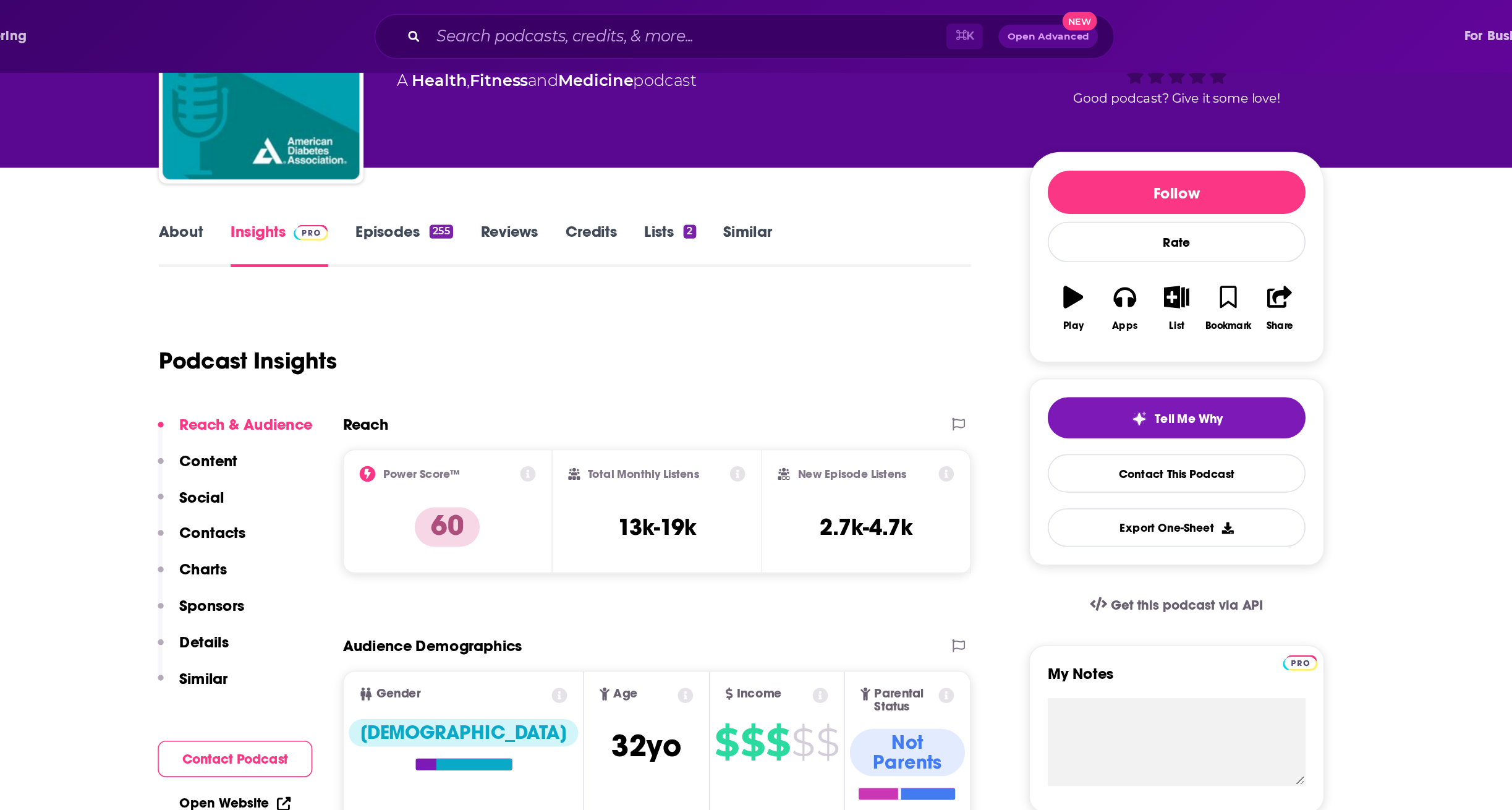 click on "Episodes 255" at bounding box center (544, 153) 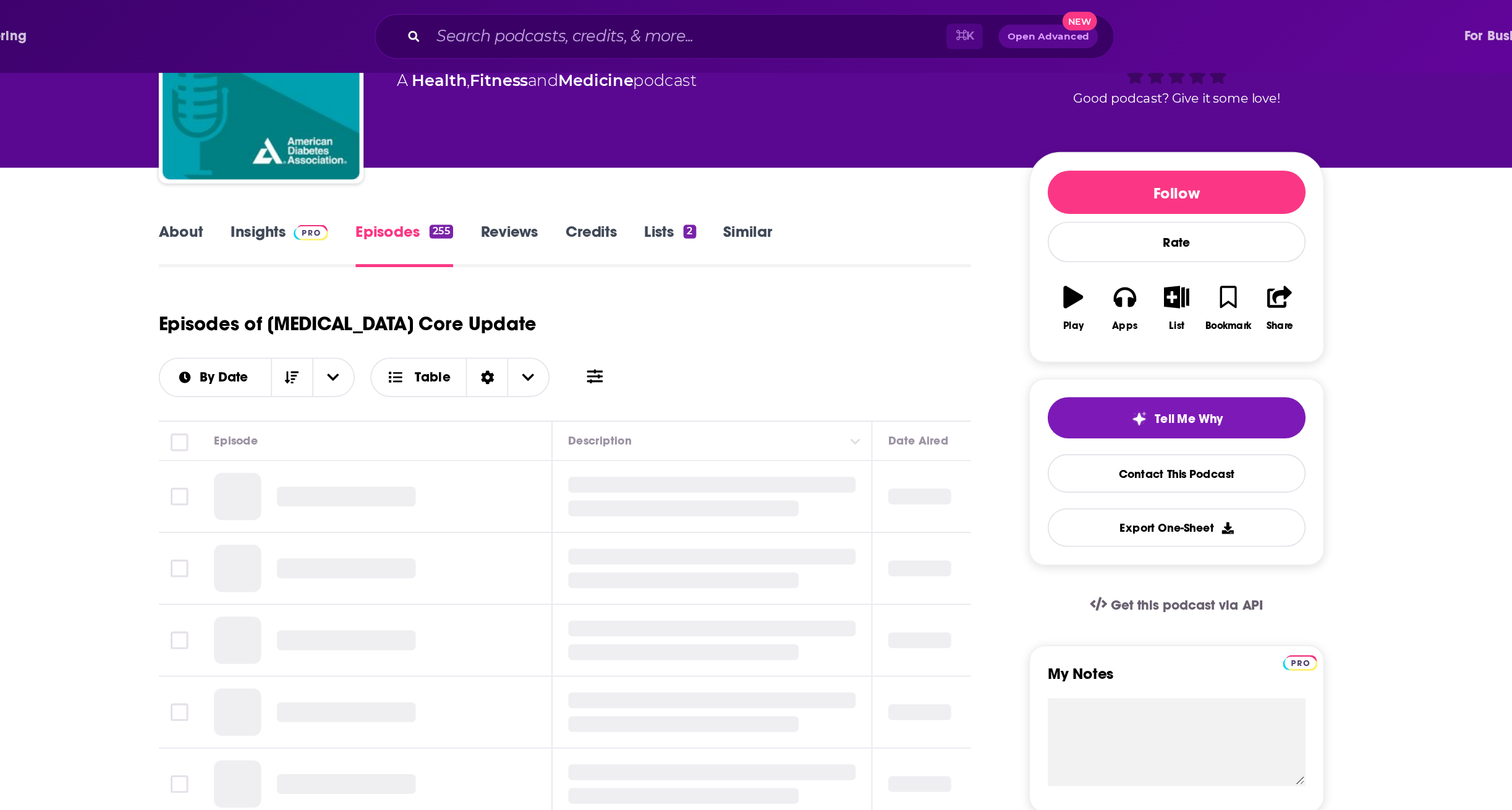 scroll, scrollTop: 0, scrollLeft: 0, axis: both 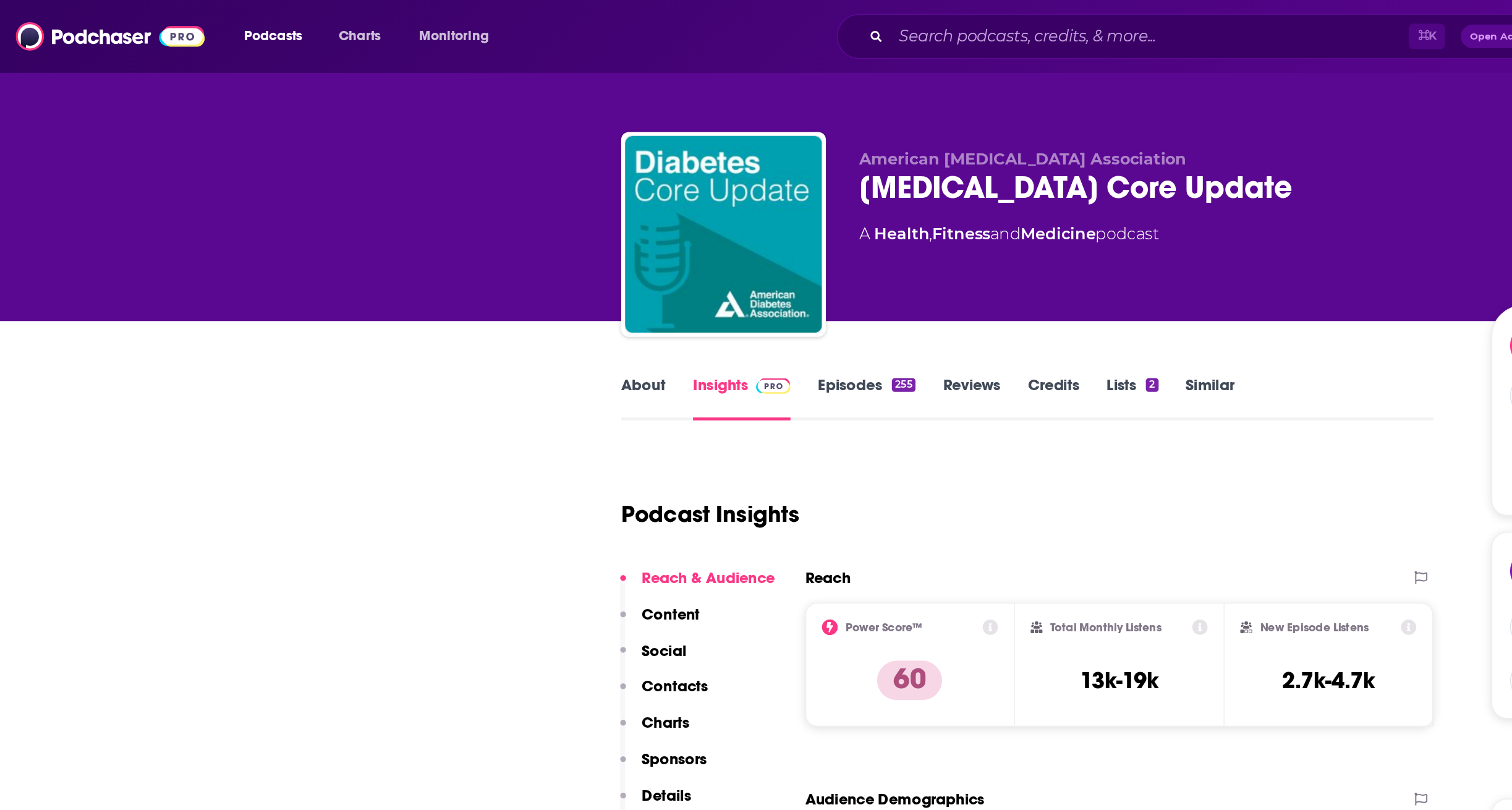 click on "[MEDICAL_DATA] Core Update 60" at bounding box center (728, 117) 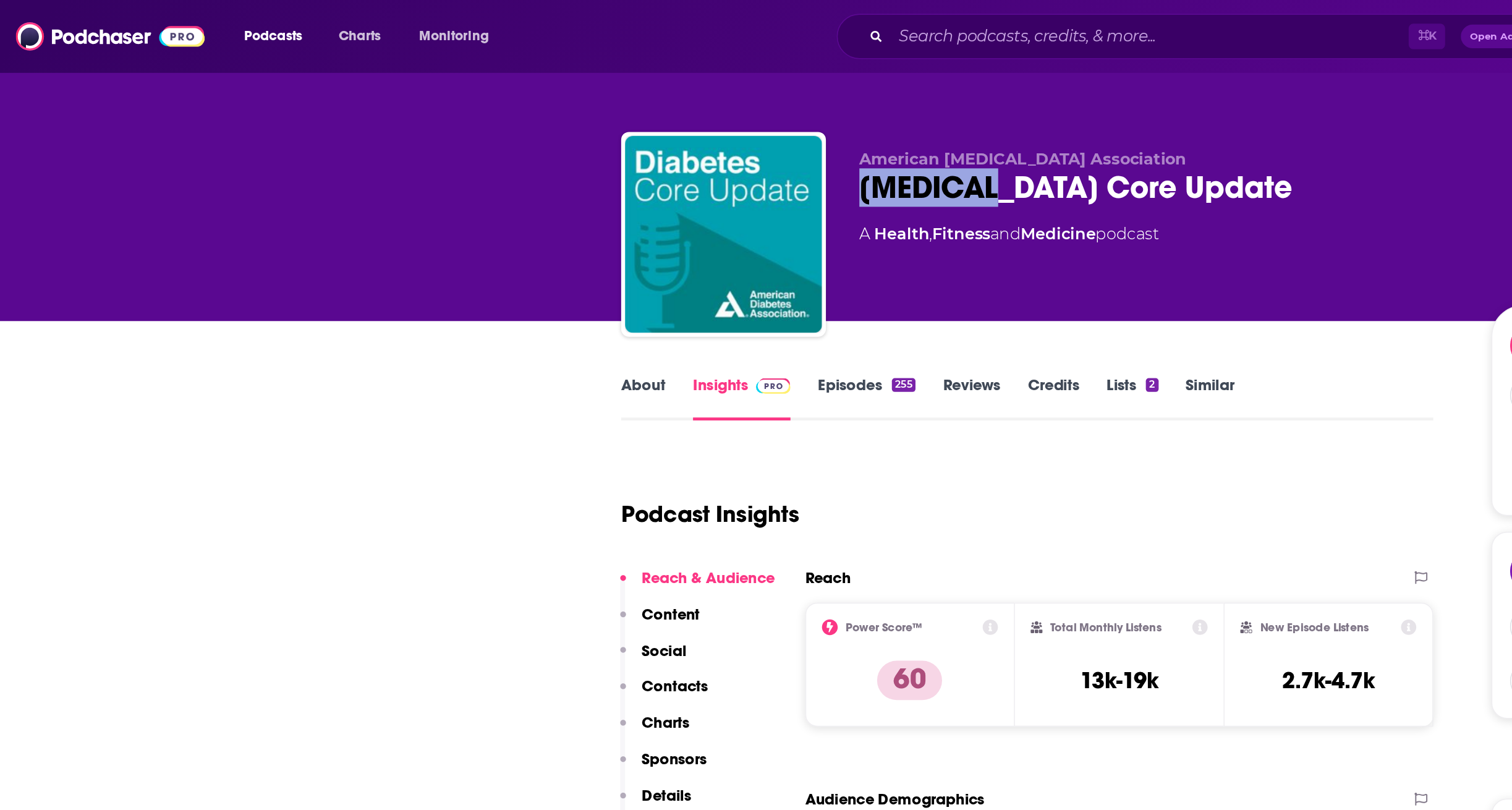 click on "[MEDICAL_DATA] Core Update 60" at bounding box center (728, 117) 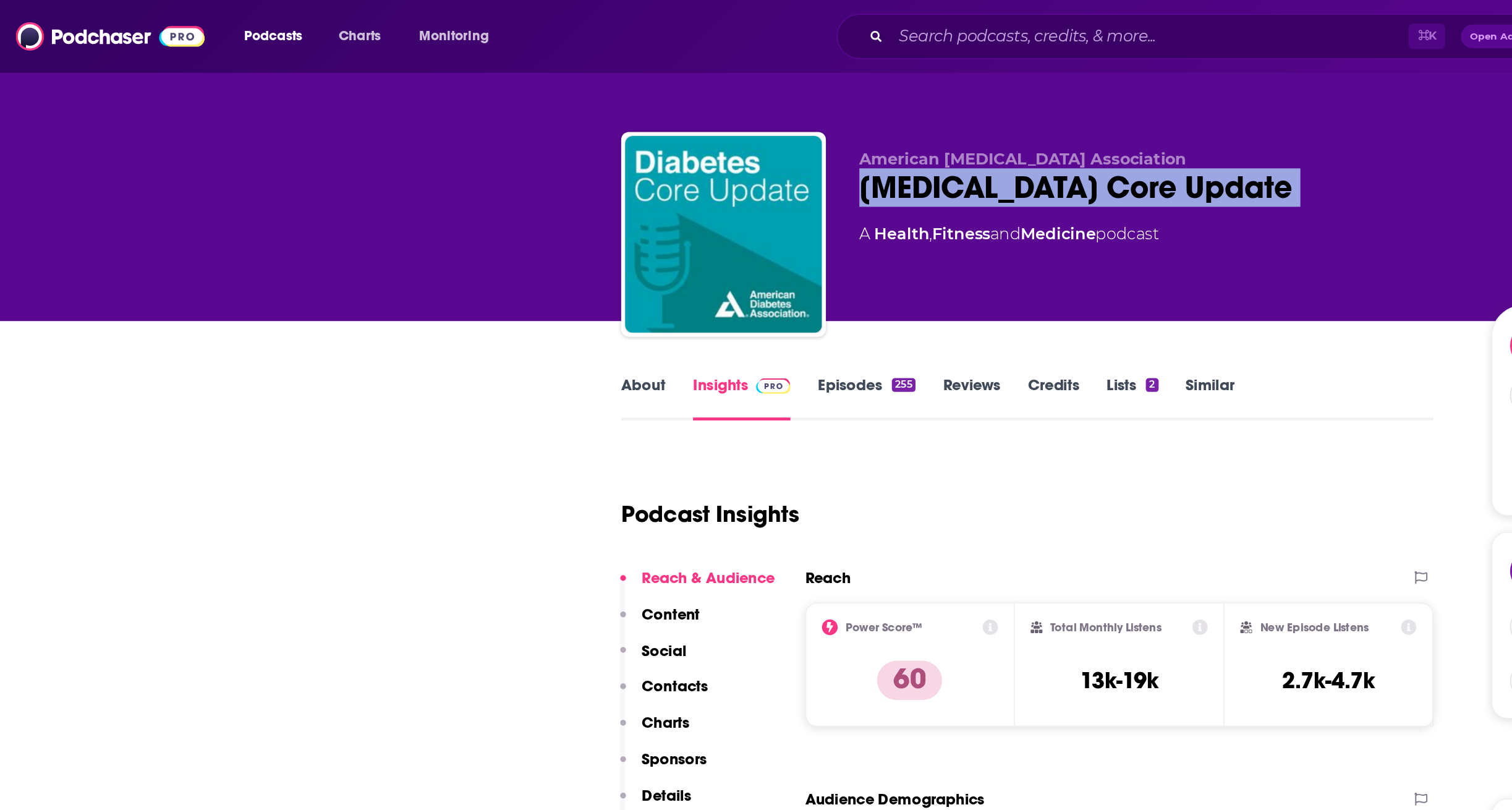 click on "[MEDICAL_DATA] Core Update 60" at bounding box center [728, 117] 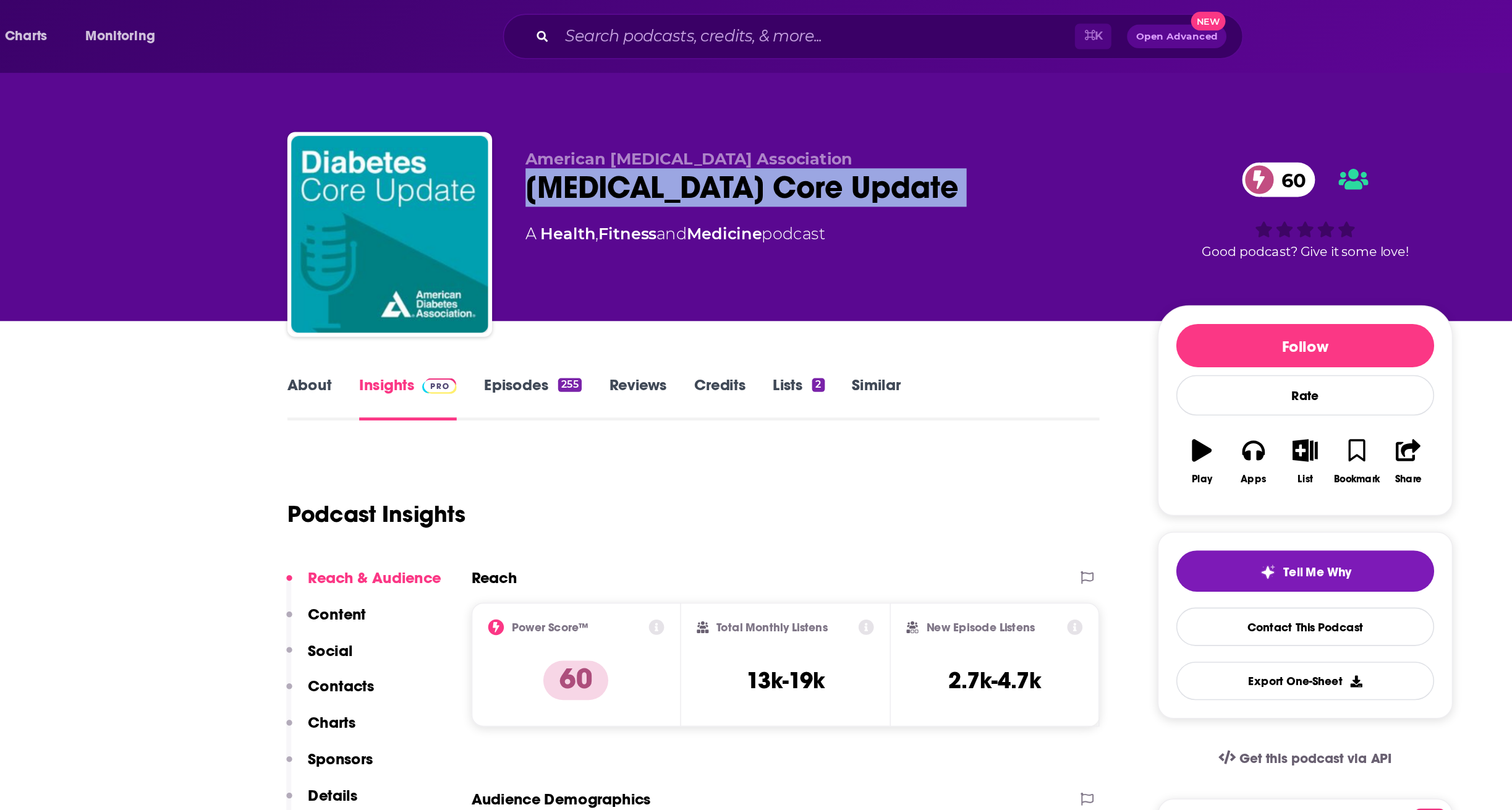 scroll, scrollTop: 0, scrollLeft: 0, axis: both 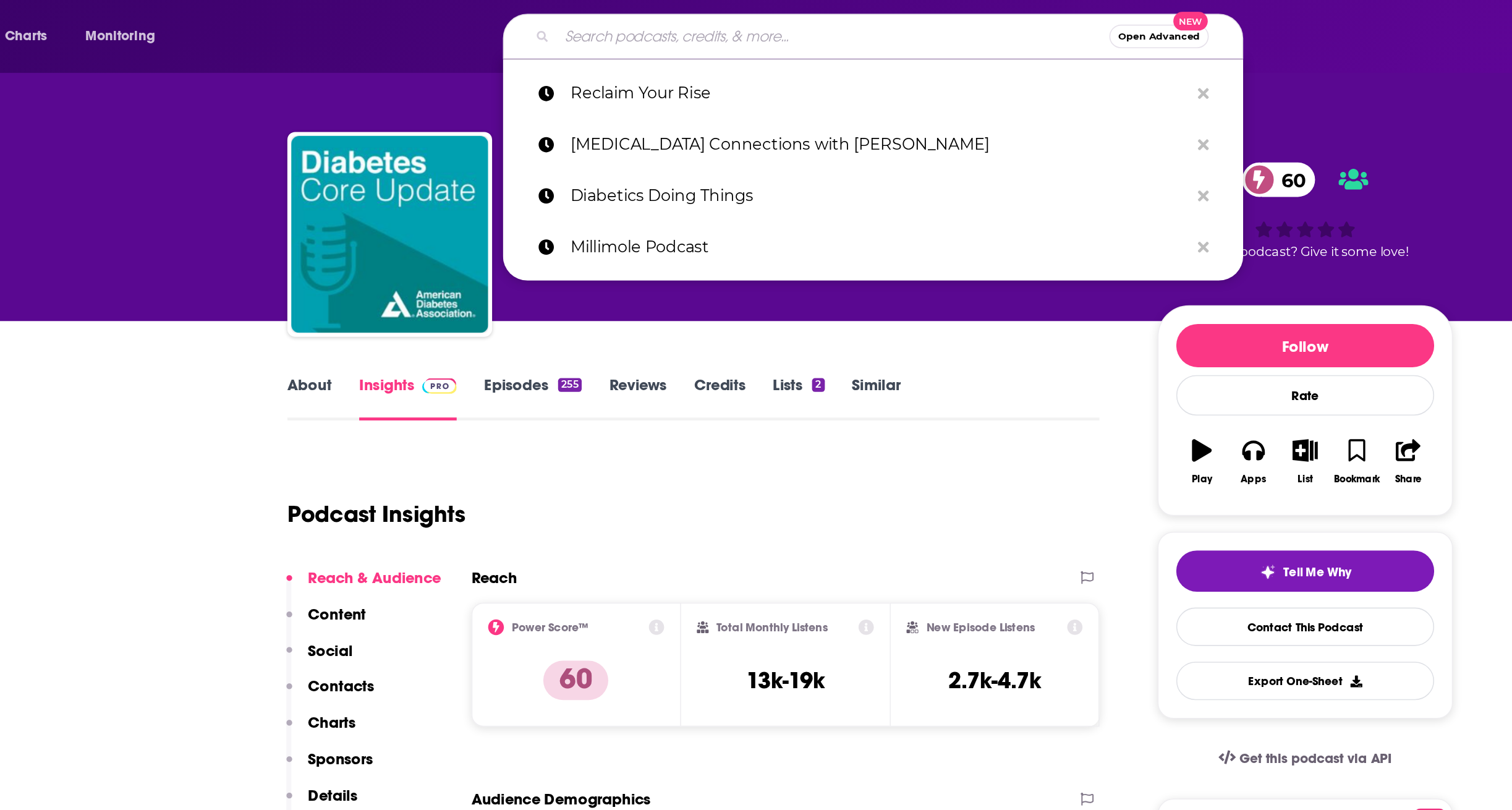click at bounding box center (733, 23) 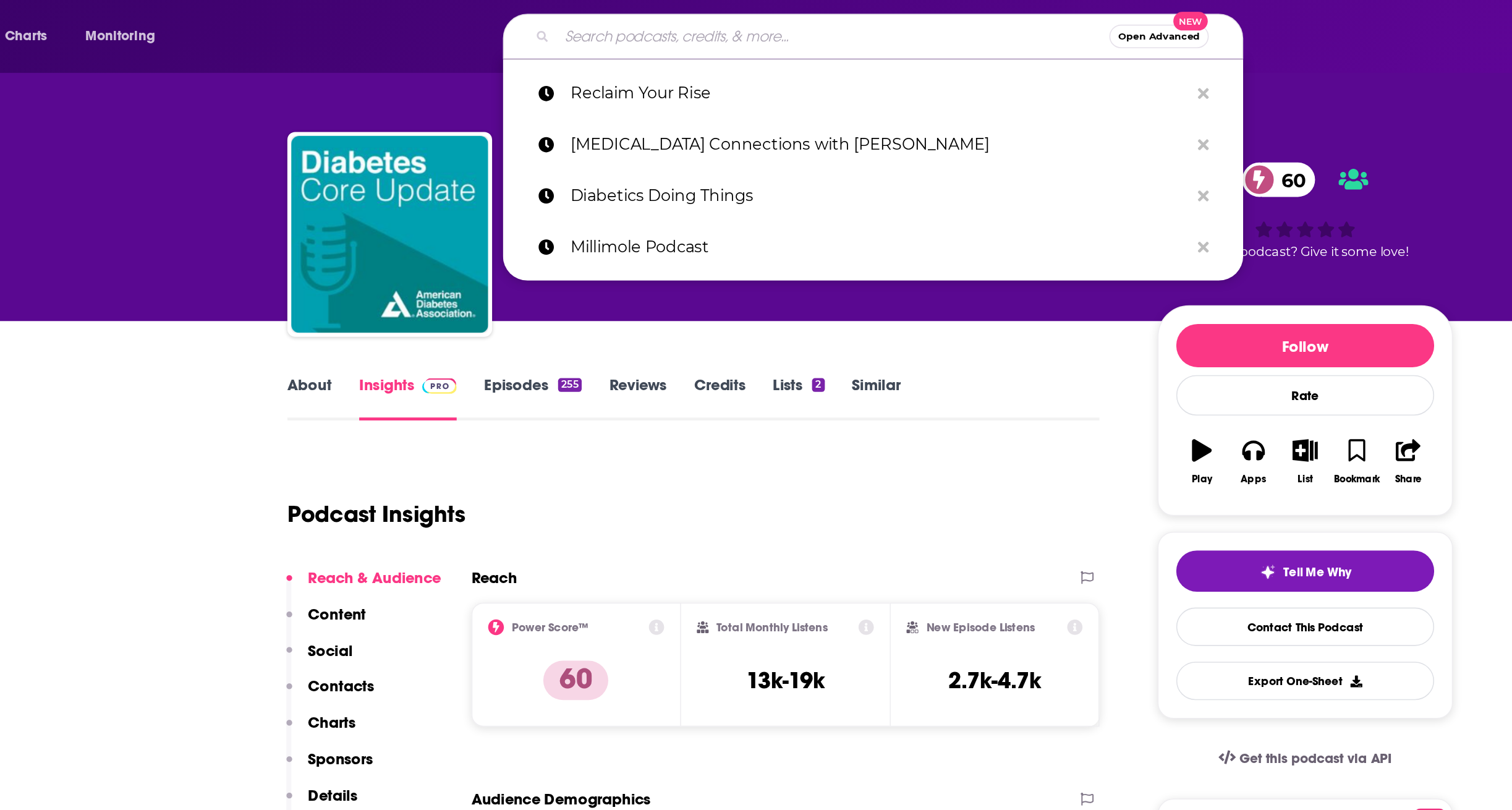 paste on "Juicebox Podcast: [MEDICAL_DATA]" 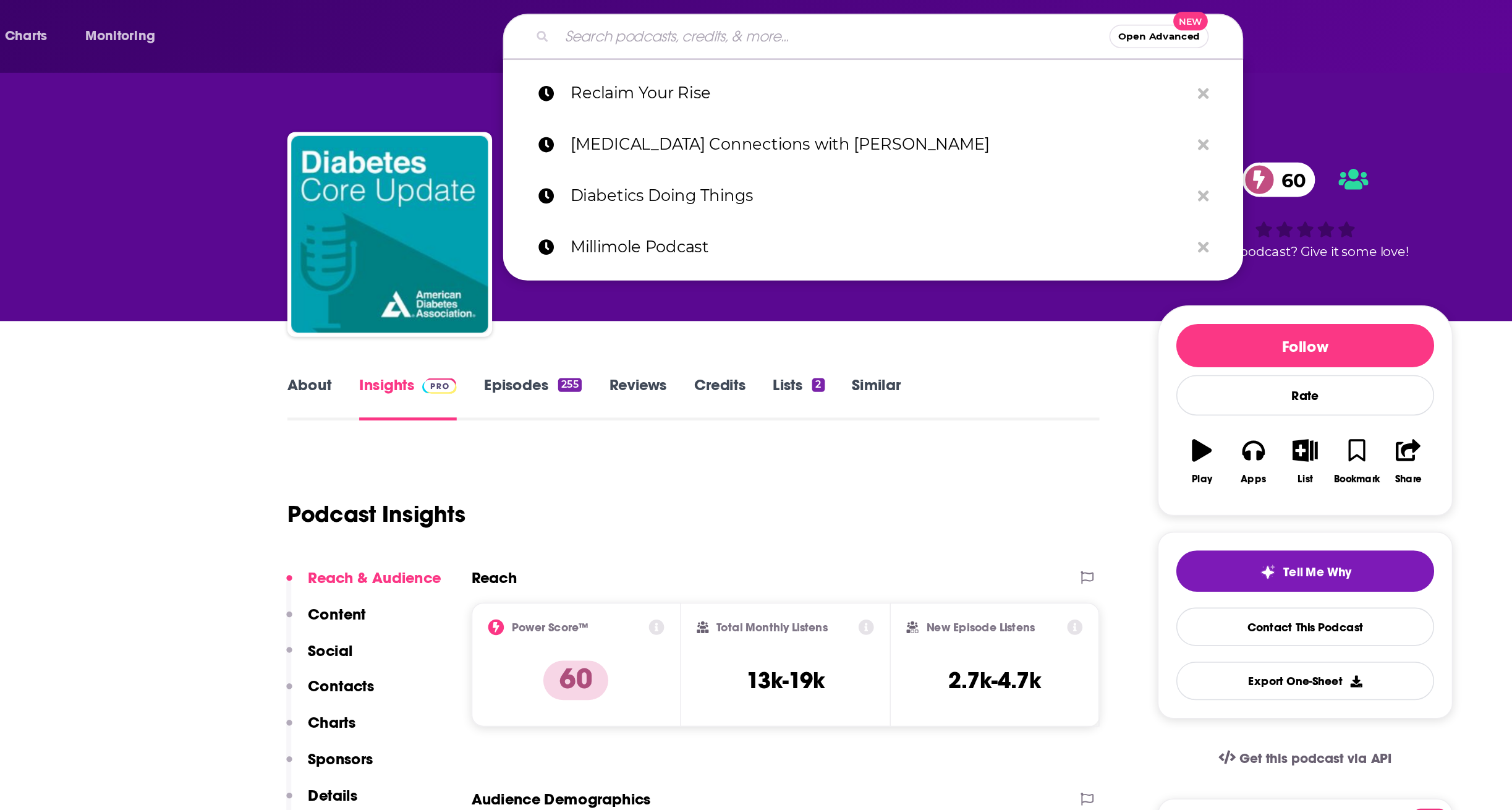 type on "Juicebox Podcast: [MEDICAL_DATA]" 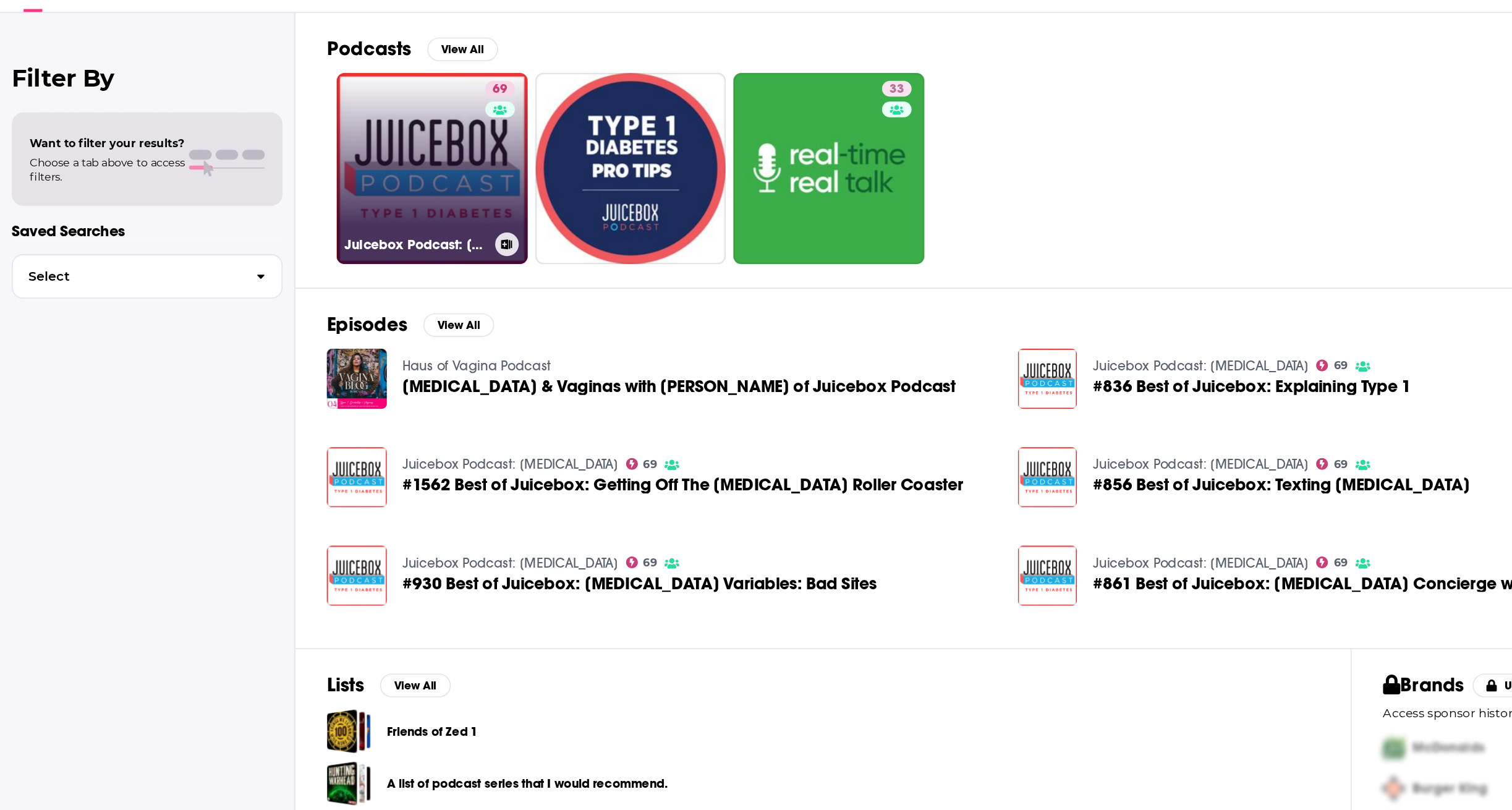 click on "69 Juicebox Podcast: [MEDICAL_DATA]" at bounding box center [271, 218] 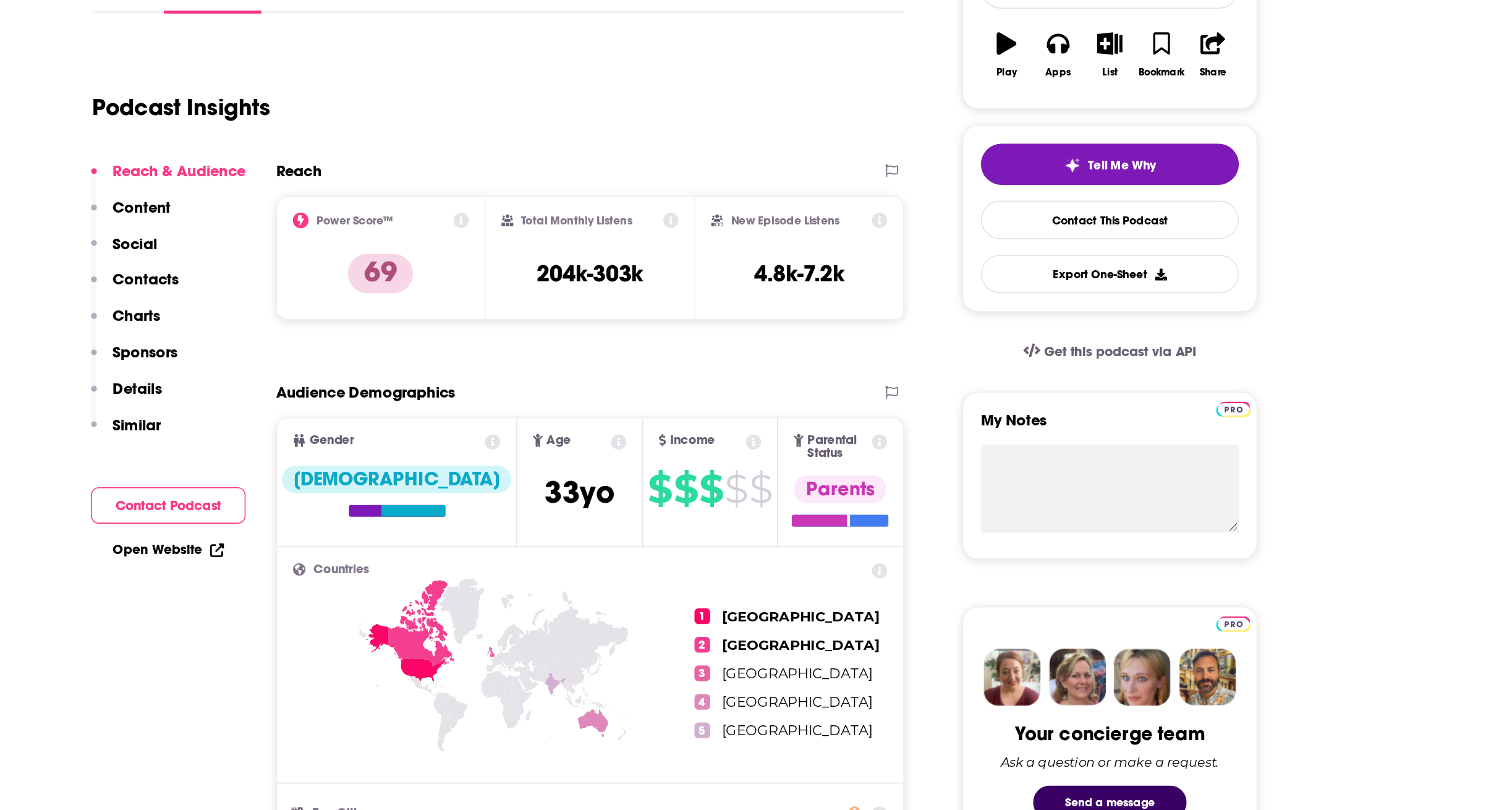 scroll, scrollTop: 62, scrollLeft: 0, axis: vertical 